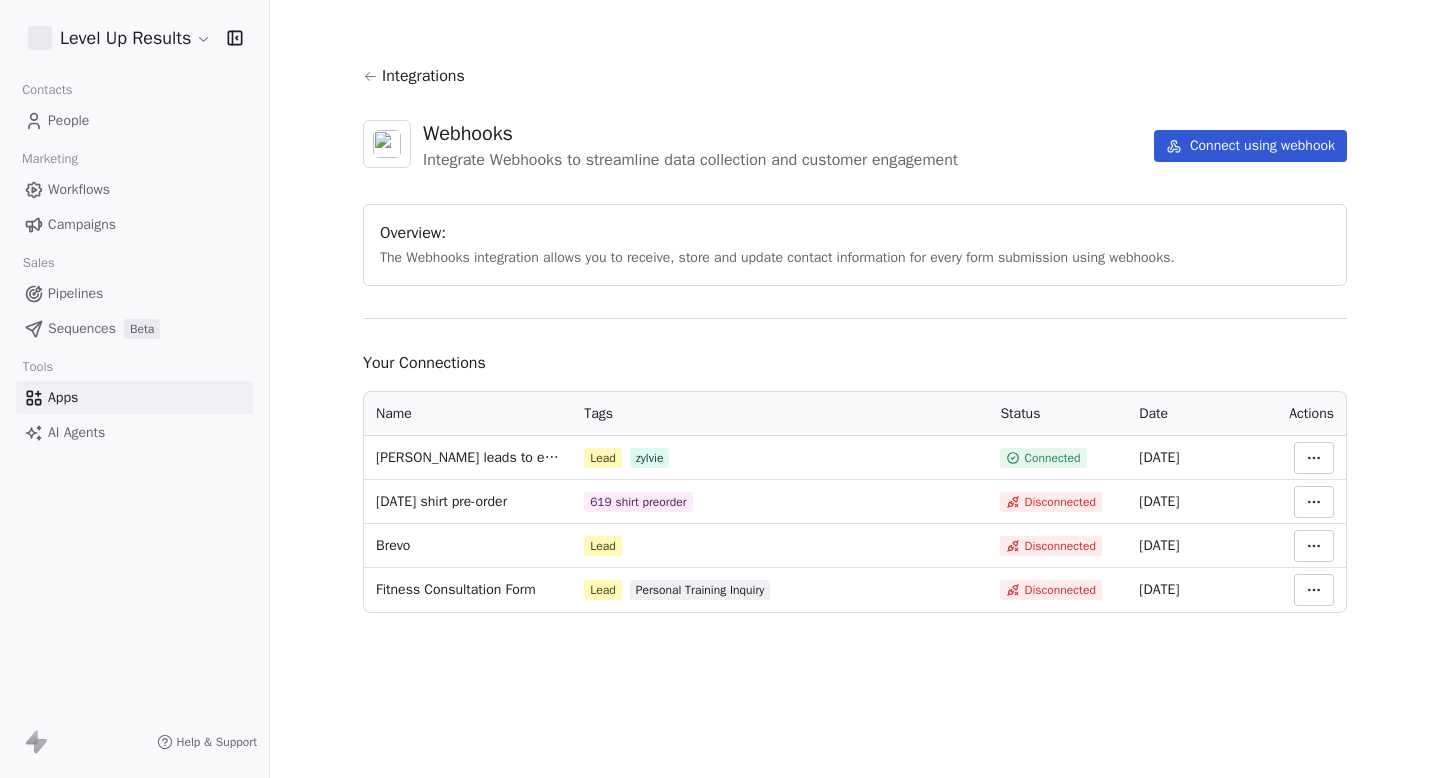 scroll, scrollTop: 0, scrollLeft: 0, axis: both 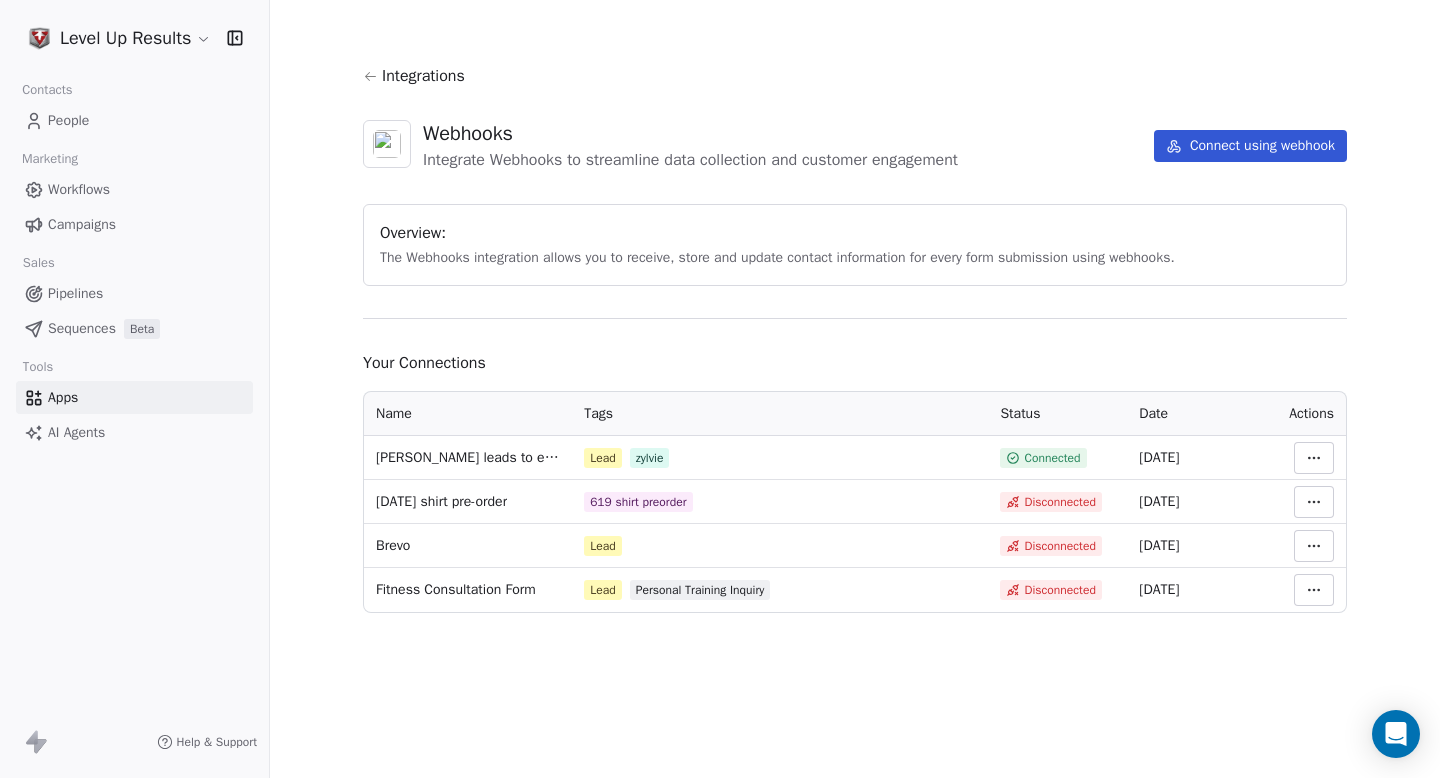 click on "Sequences" at bounding box center [82, 328] 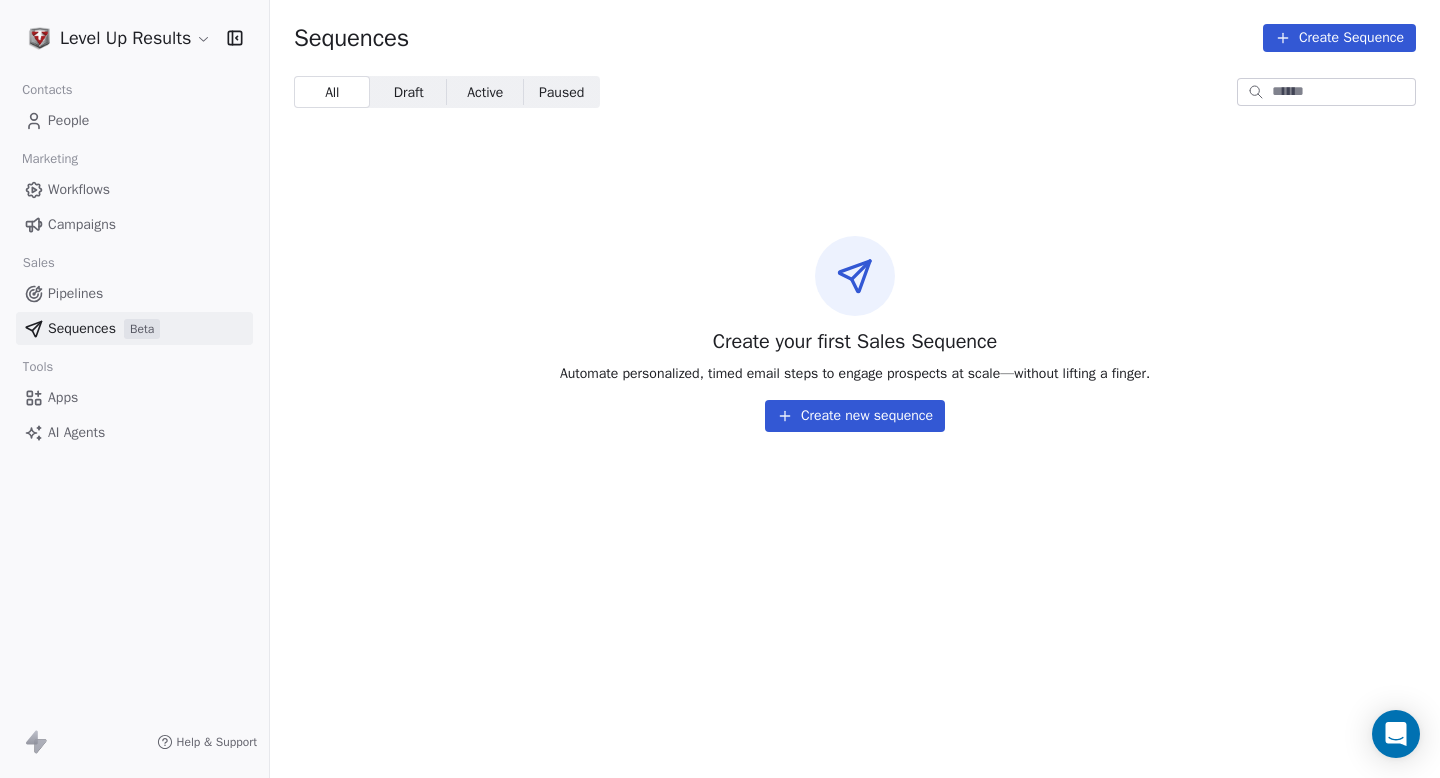 click on "Create new sequence" at bounding box center [855, 416] 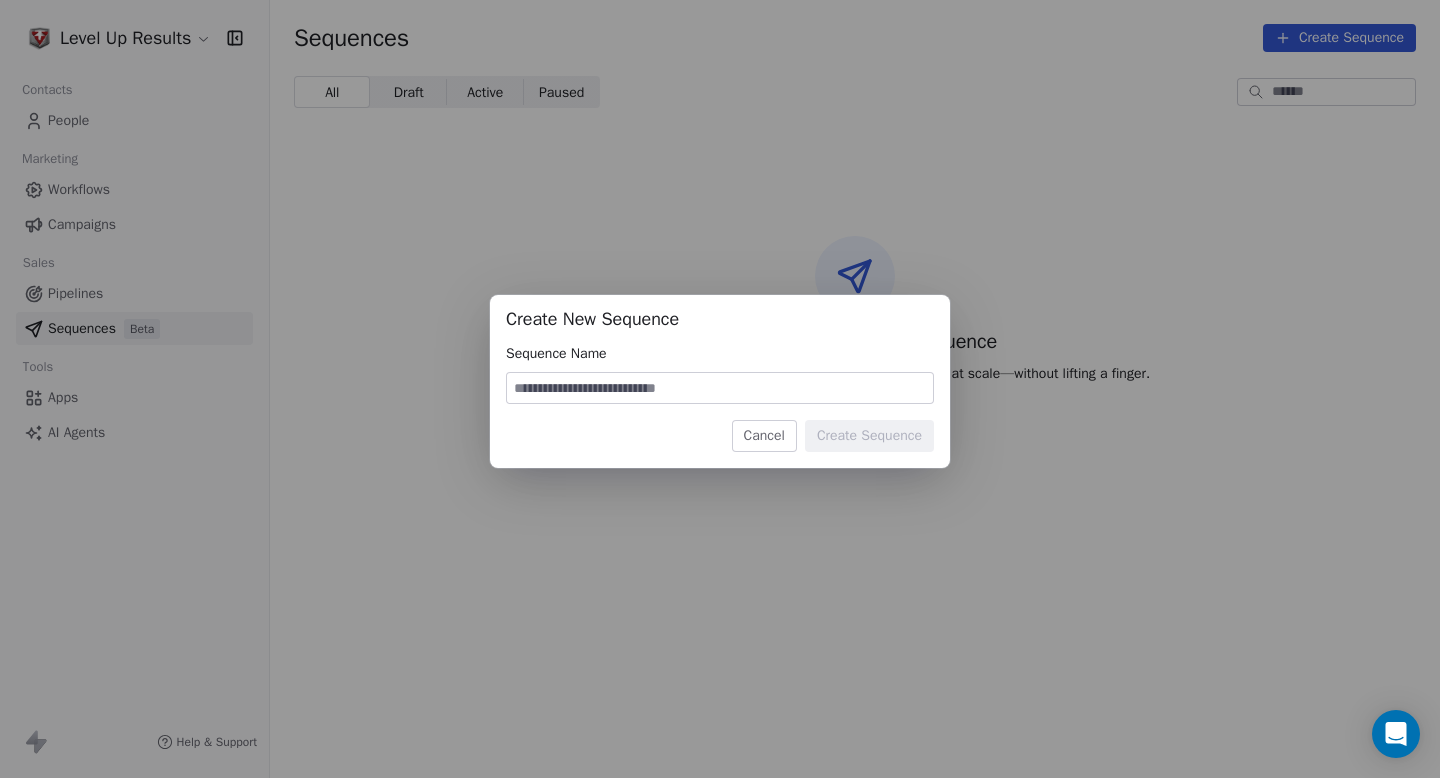 click at bounding box center [720, 388] 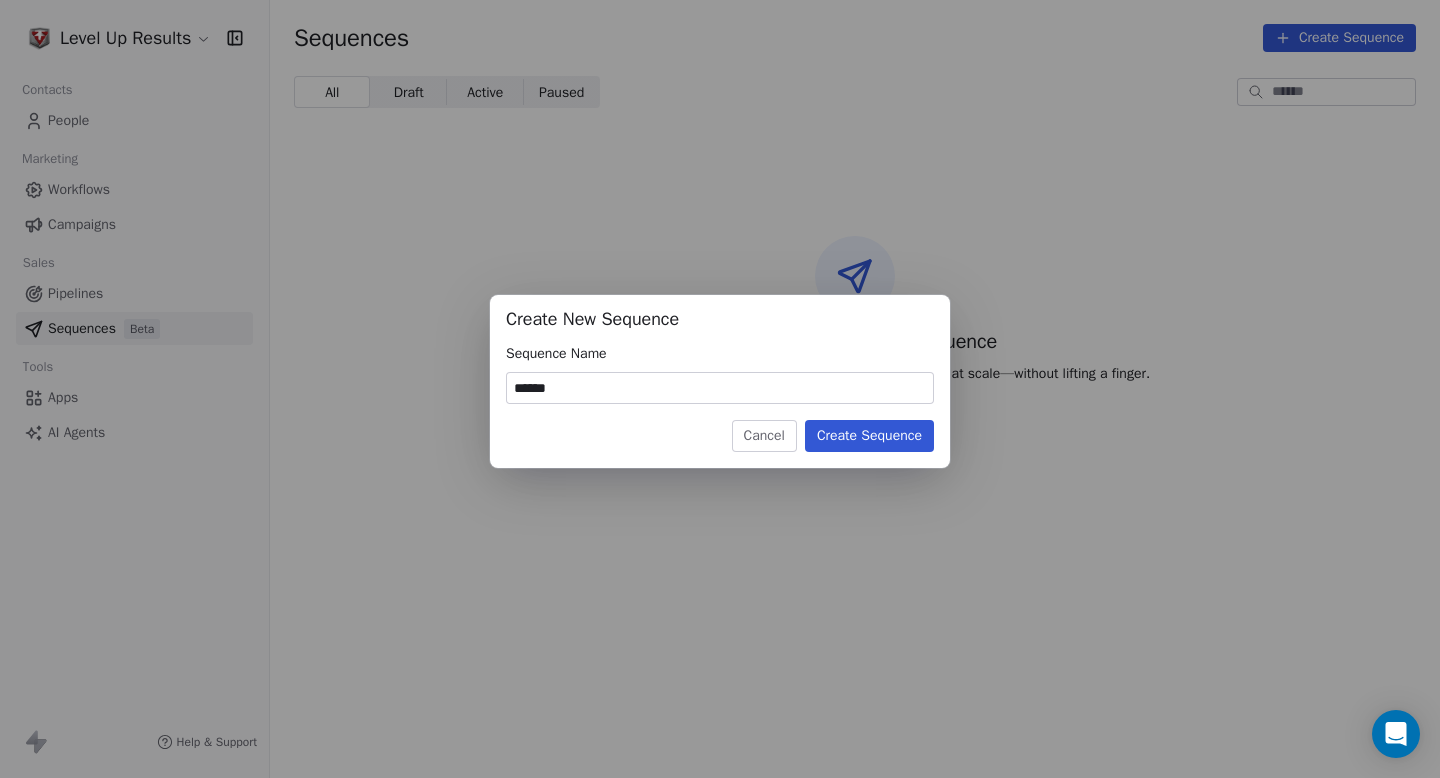 type on "******" 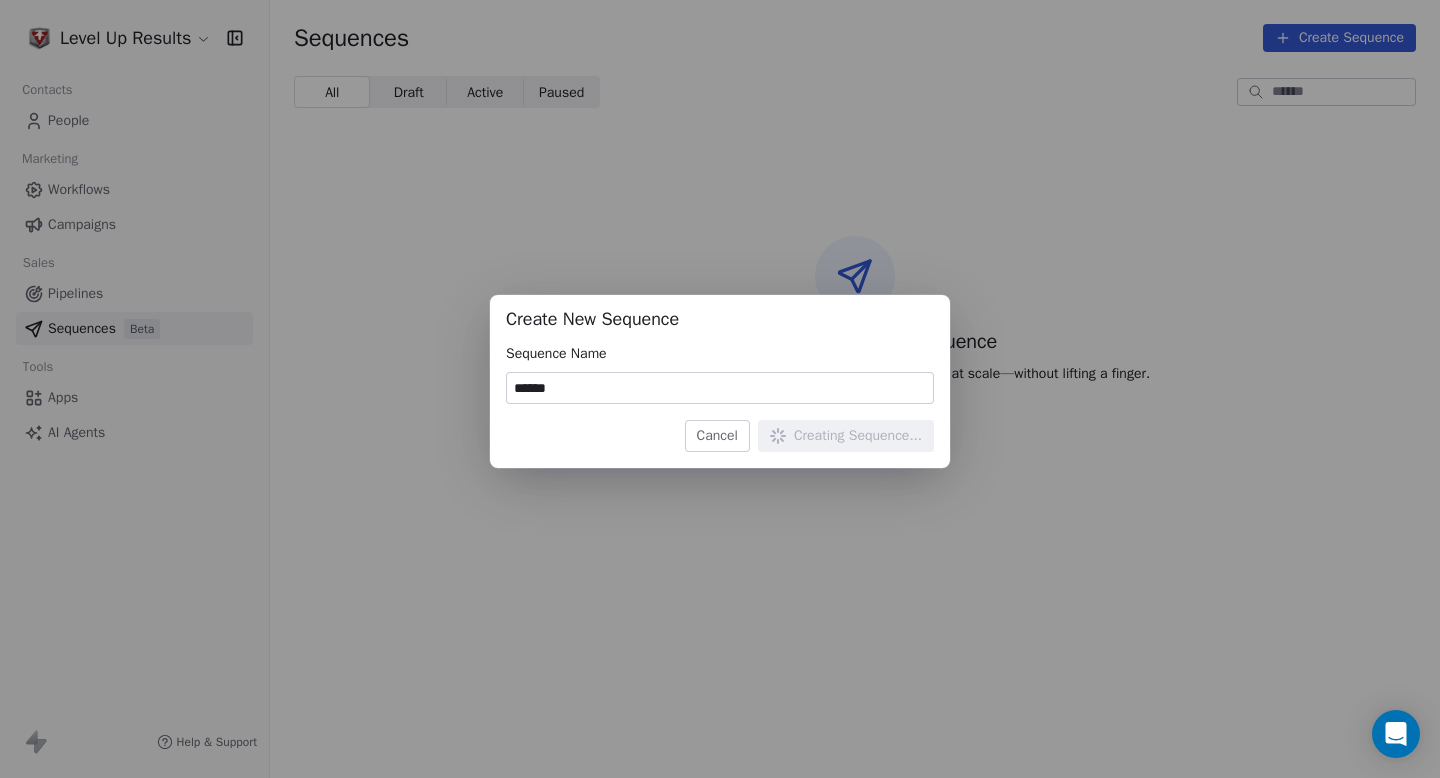 type 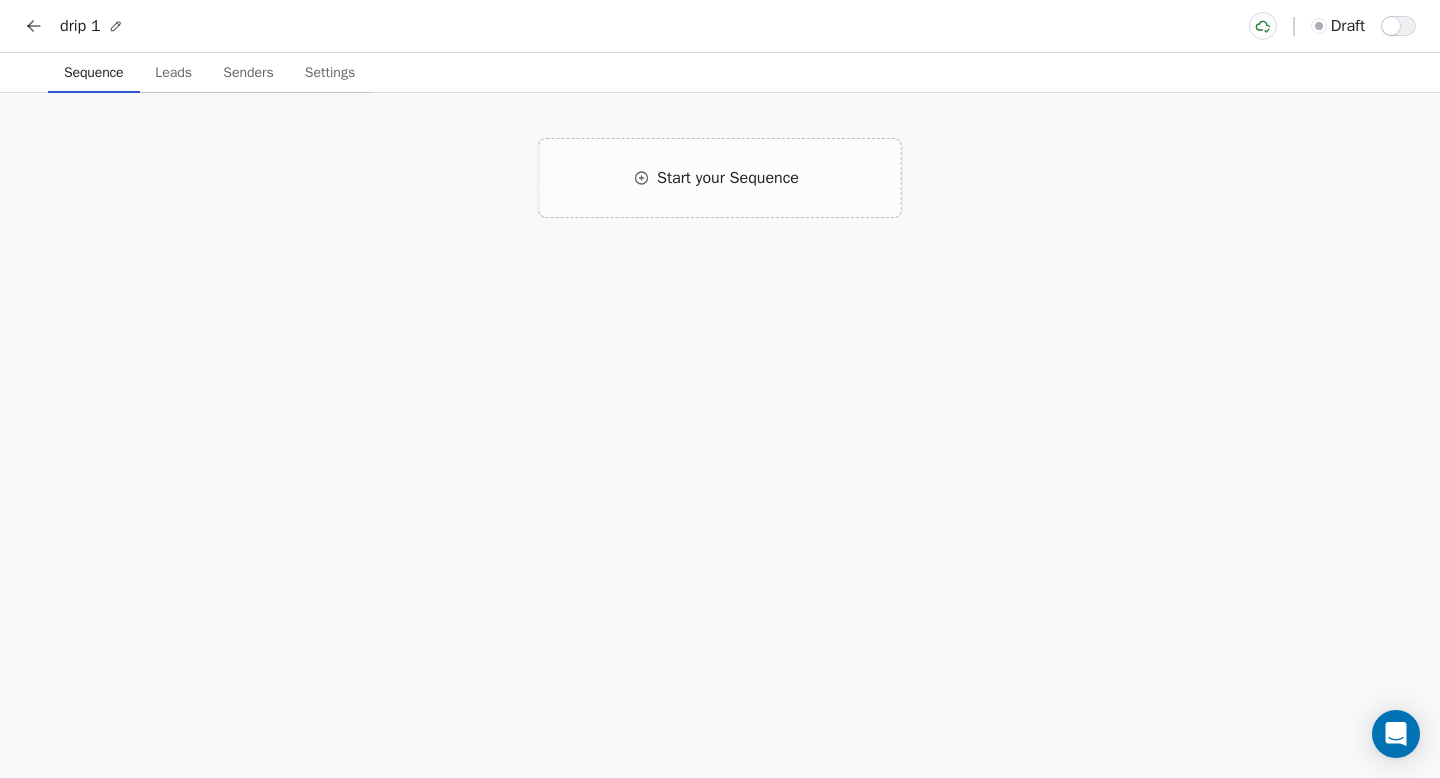 click on "Leads" at bounding box center (173, 73) 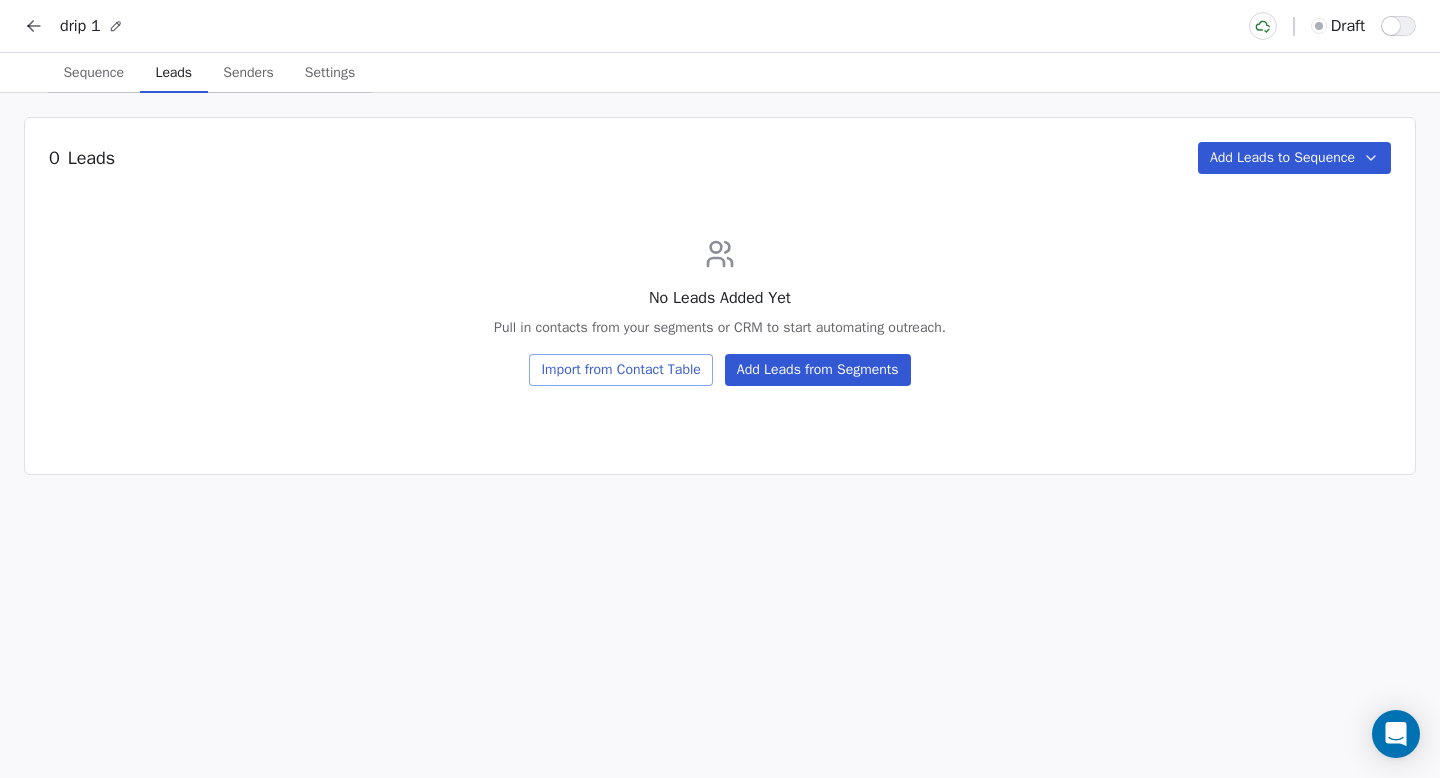 click on "Senders" at bounding box center [248, 73] 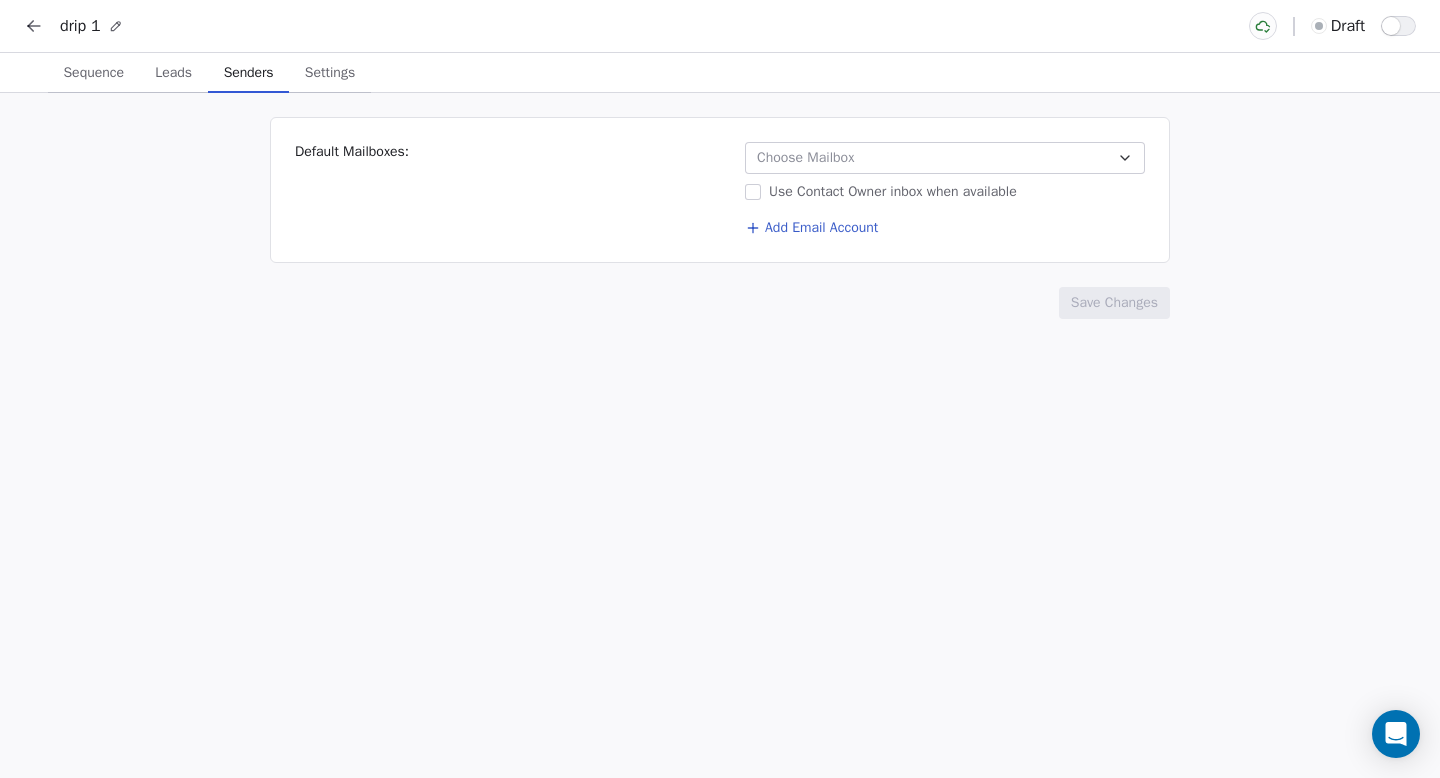 click on "Settings Settings" at bounding box center [329, 73] 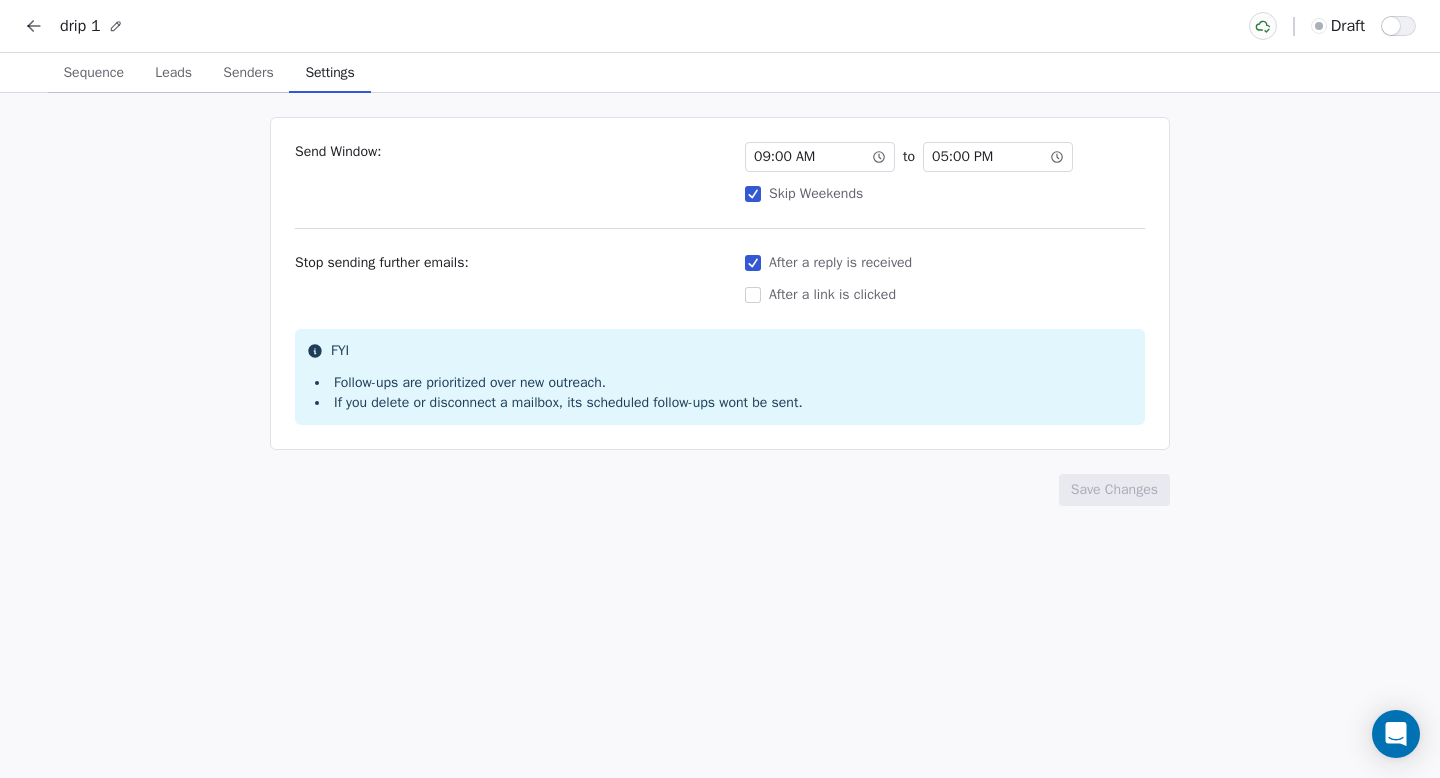 click on "After a link is clicked" at bounding box center [753, 295] 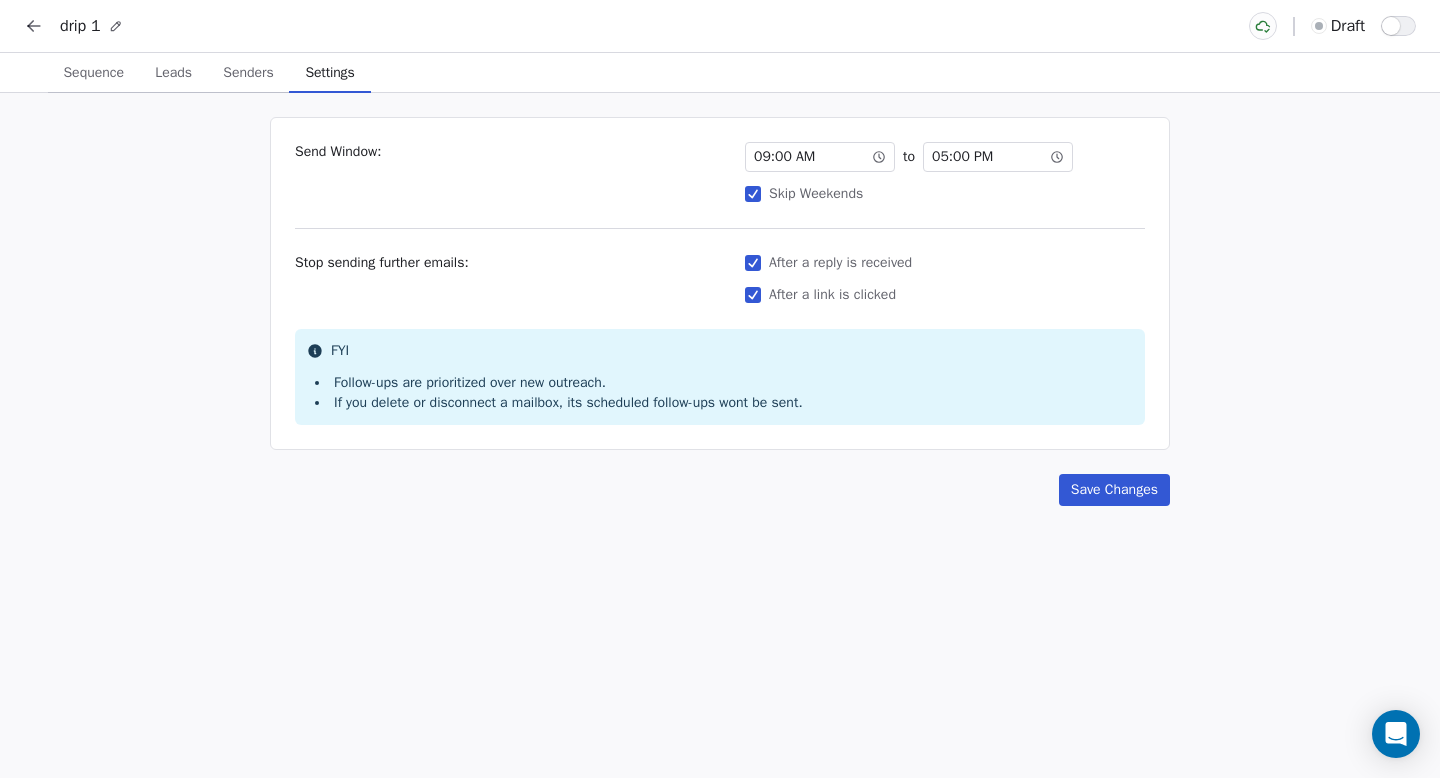 click on "After a link is clicked" at bounding box center (753, 295) 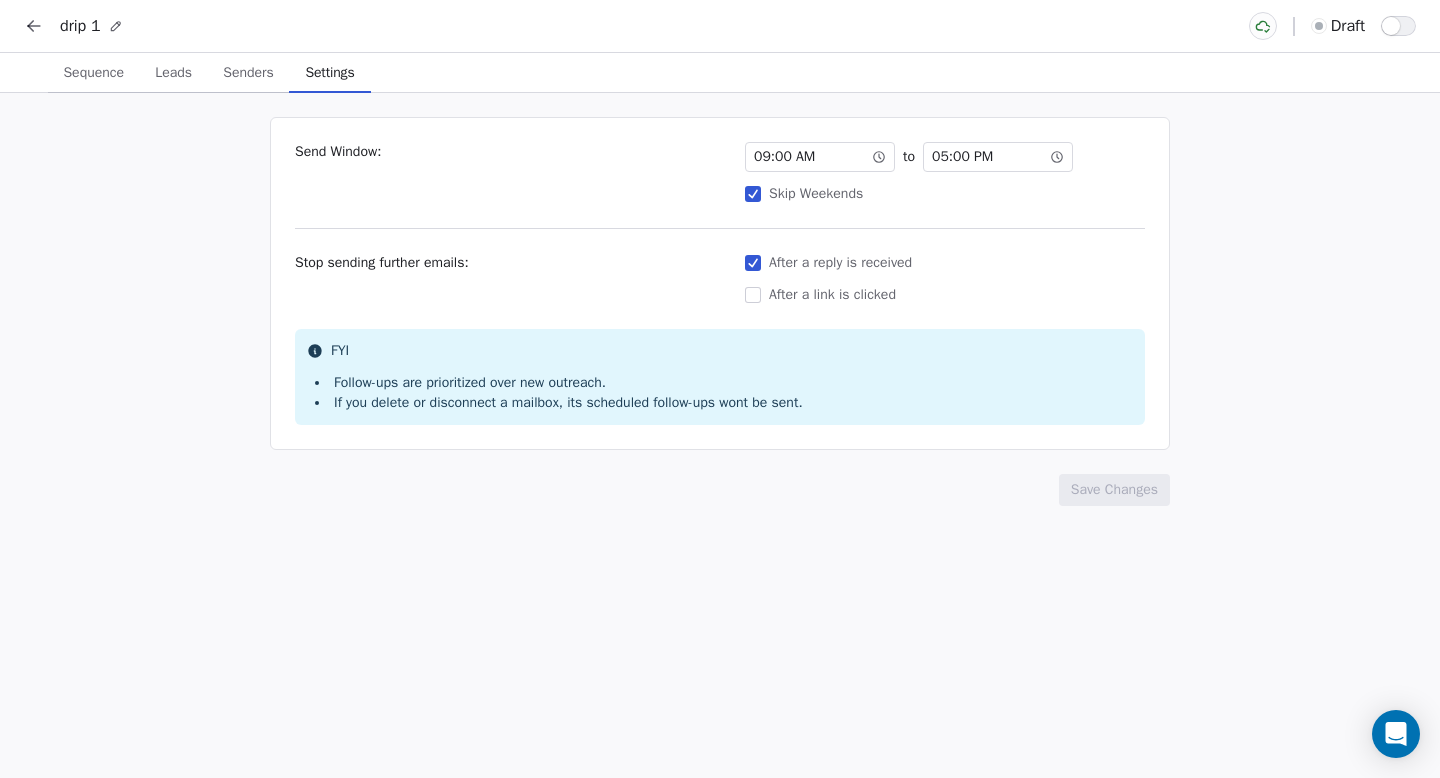 click on "After a reply is received" at bounding box center [753, 263] 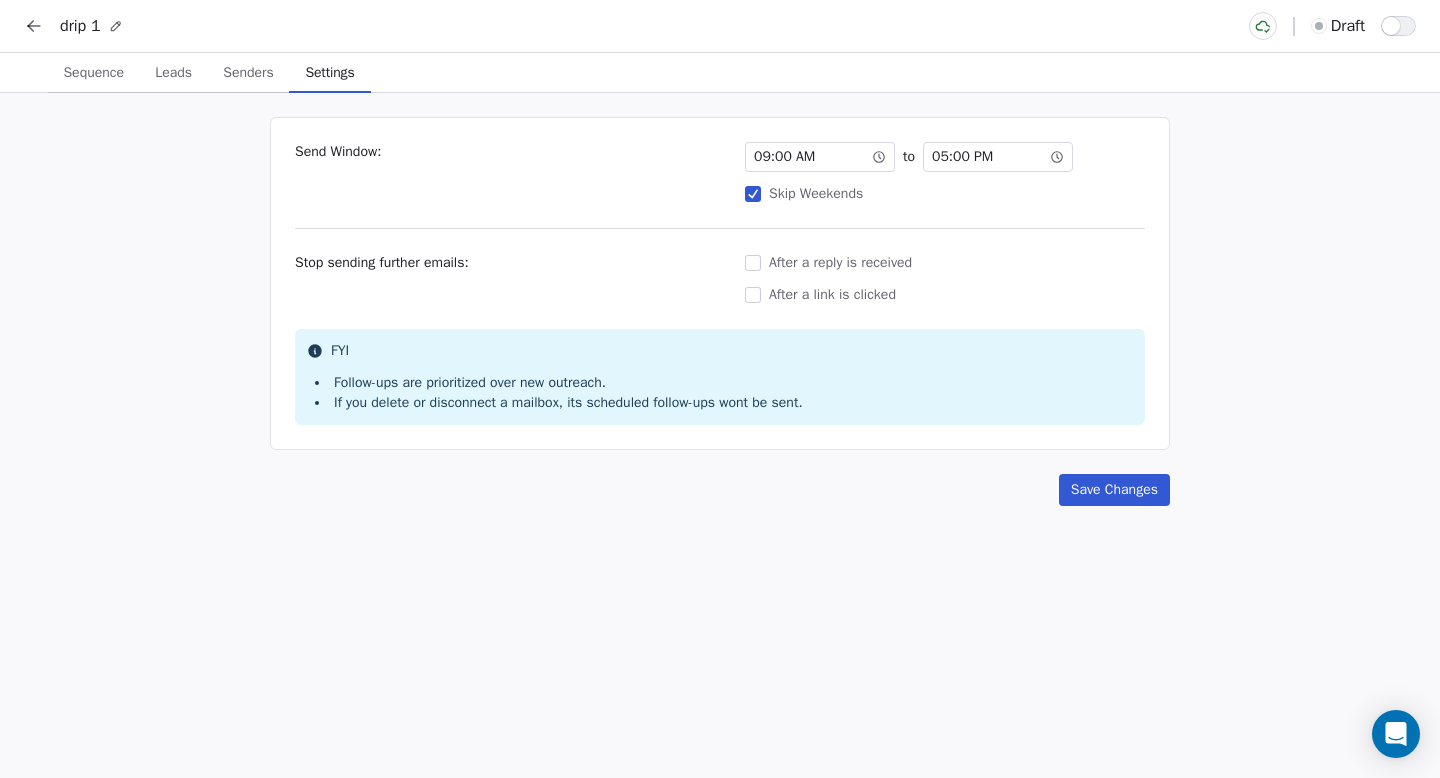 click on "Save Changes" at bounding box center [1114, 490] 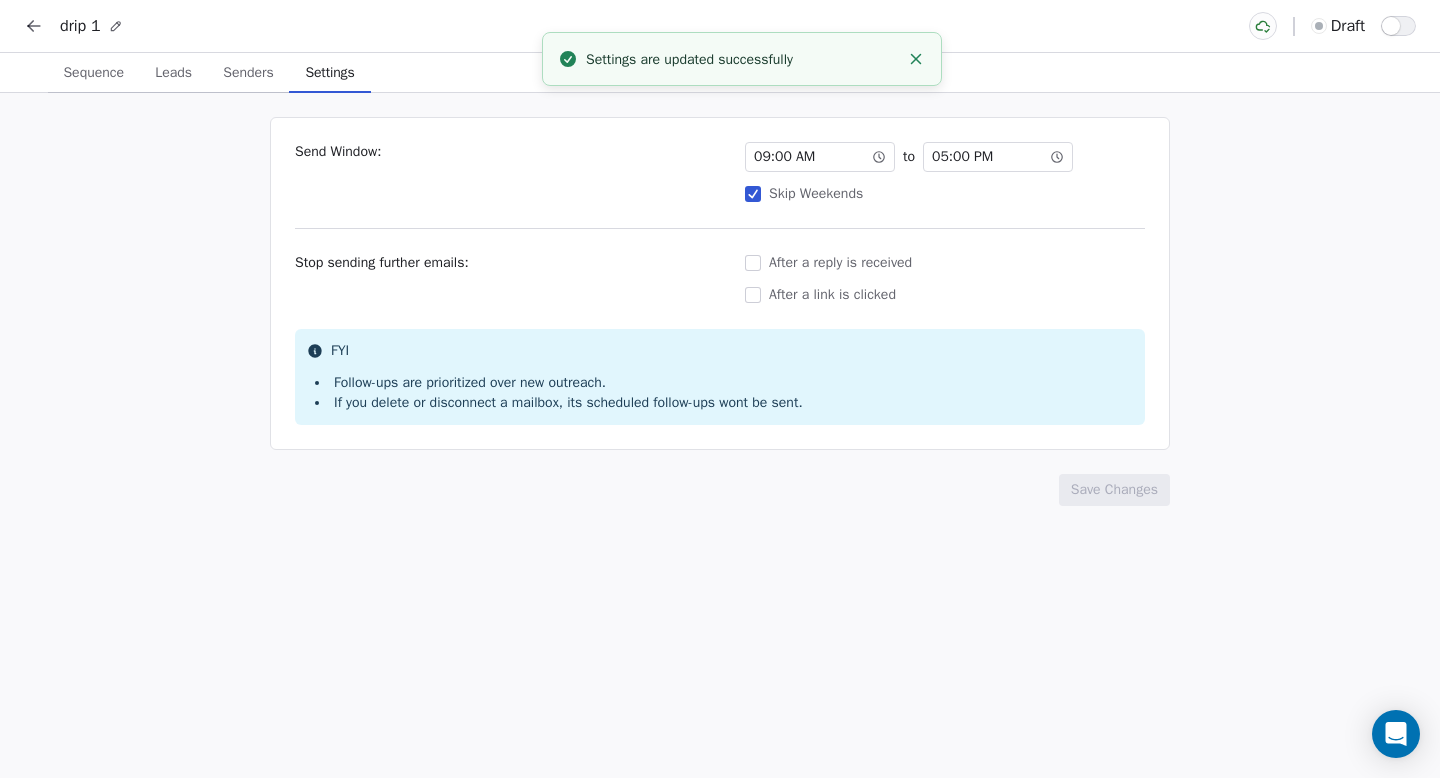 click 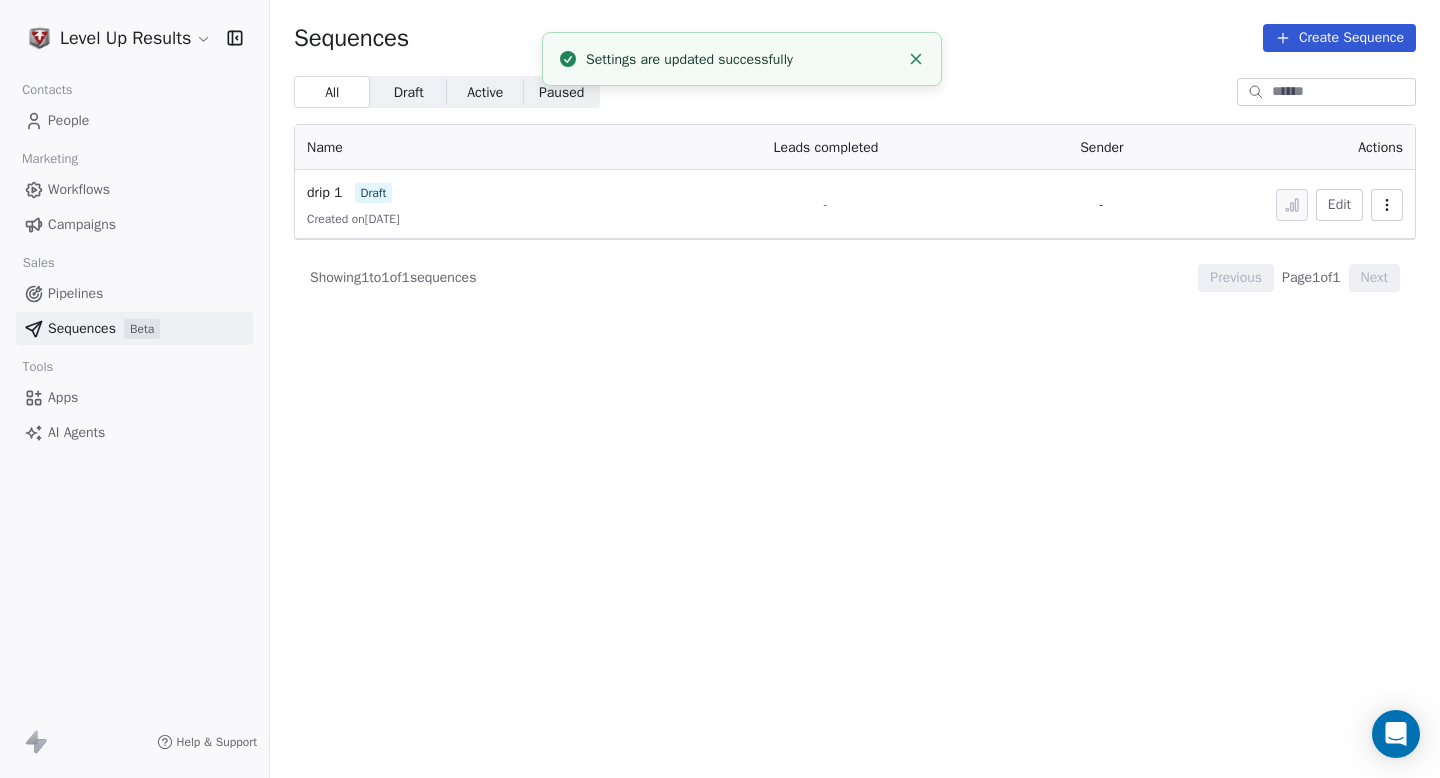 click on "Level Up Results Contacts People Marketing Workflows Campaigns Sales Pipelines Sequences Beta Tools Apps AI Agents Help & Support Sequences  Create Sequence All All Draft Draft Active Active Paused Paused Name Leads completed Sender Actions drip 1 draft Created on  [DATE] - - Edit Showing  1  to  1  of  1  sequences Previous Page  1  of  1 Next   Settings are updated successfully" at bounding box center (720, 389) 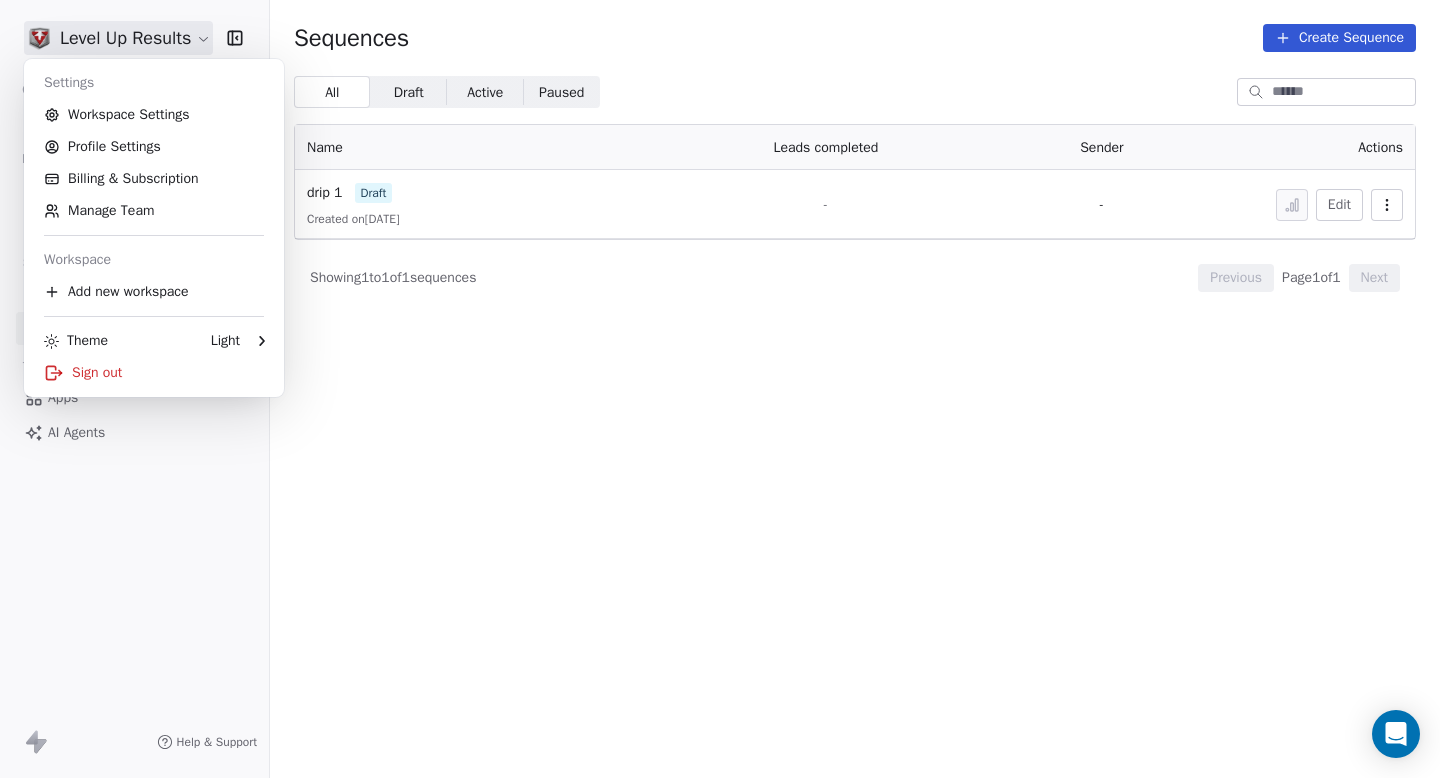 click on "Level Up Results Contacts People Marketing Workflows Campaigns Sales Pipelines Sequences Beta Tools Apps AI Agents Help & Support Sequences  Create Sequence All All Draft Draft Active Active Paused Paused Name Leads completed Sender Actions drip 1 draft Created on  [DATE] - - Edit Showing  1  to  1  of  1  sequences Previous Page  1  of  1 Next
Settings Workspace Settings Profile Settings Billing & Subscription Manage Team   Workspace Add new workspace Theme Light Sign out" at bounding box center [720, 389] 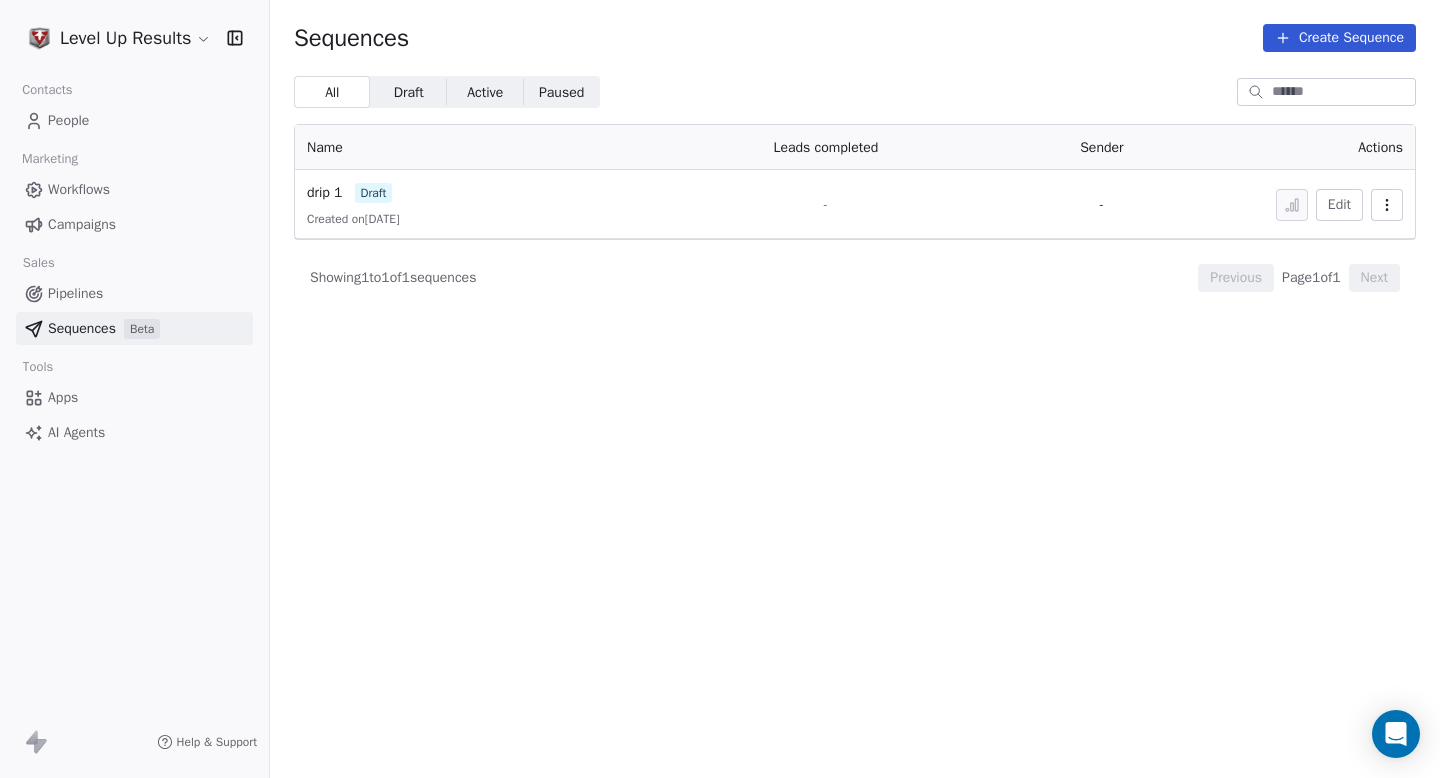 click on "Pipelines" at bounding box center (75, 293) 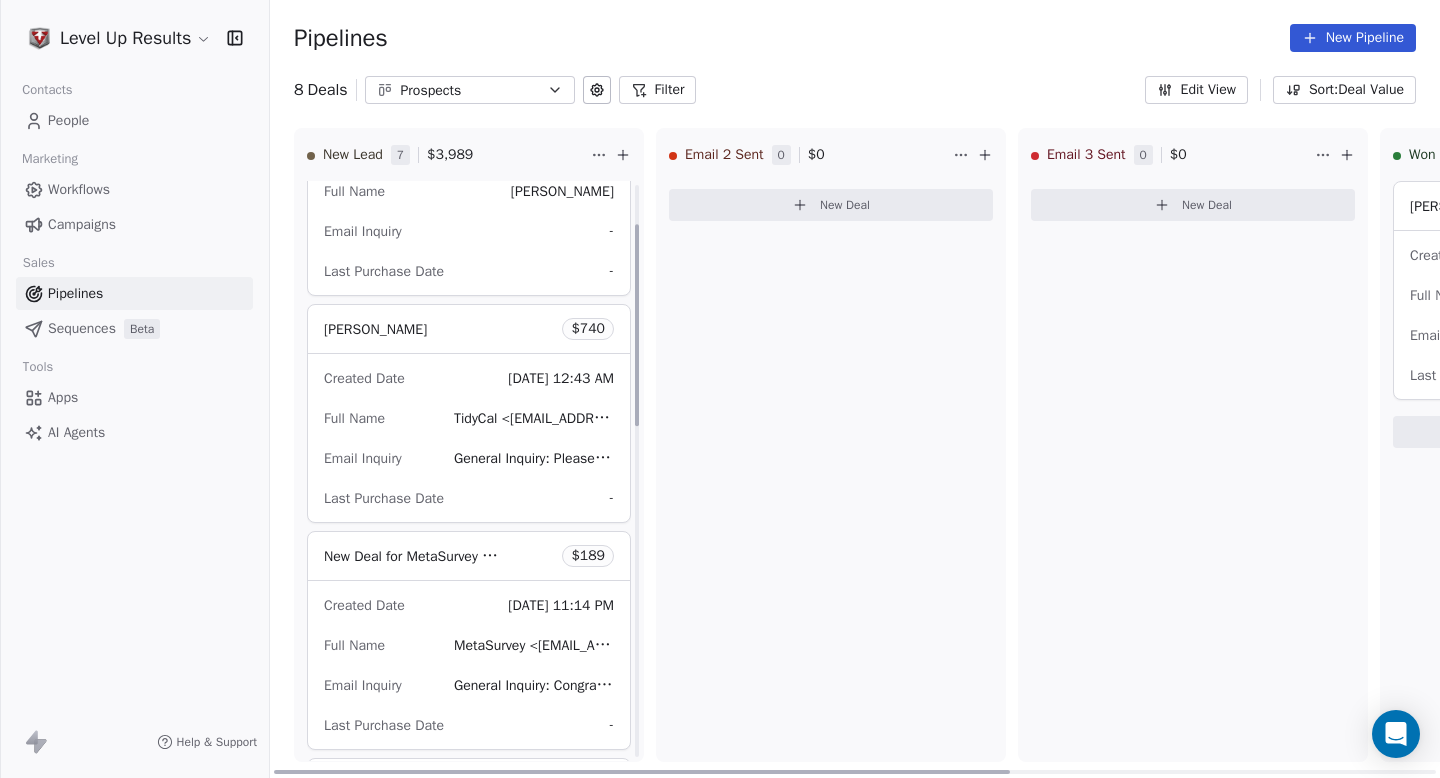 scroll, scrollTop: 127, scrollLeft: 0, axis: vertical 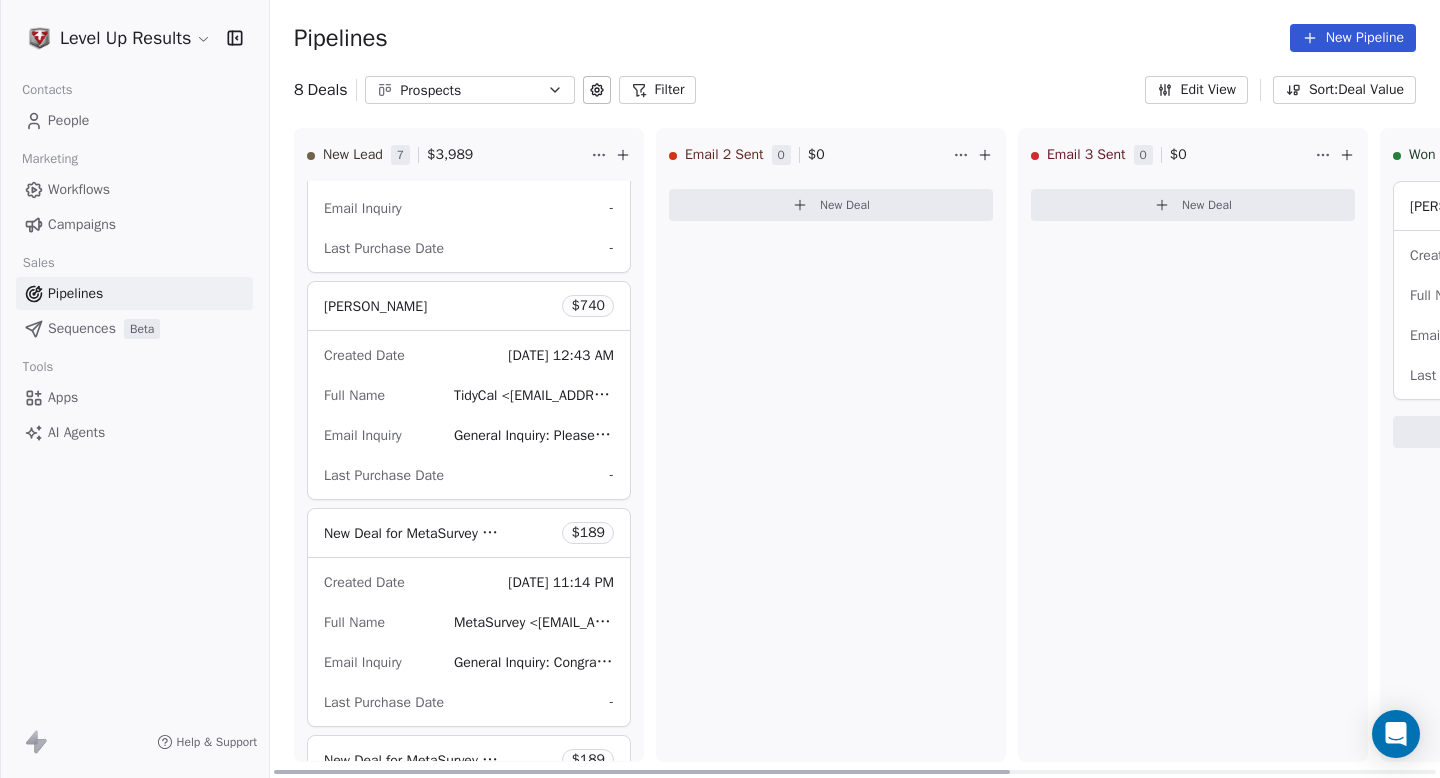 click on "[PERSON_NAME] $ 740" at bounding box center [469, 306] 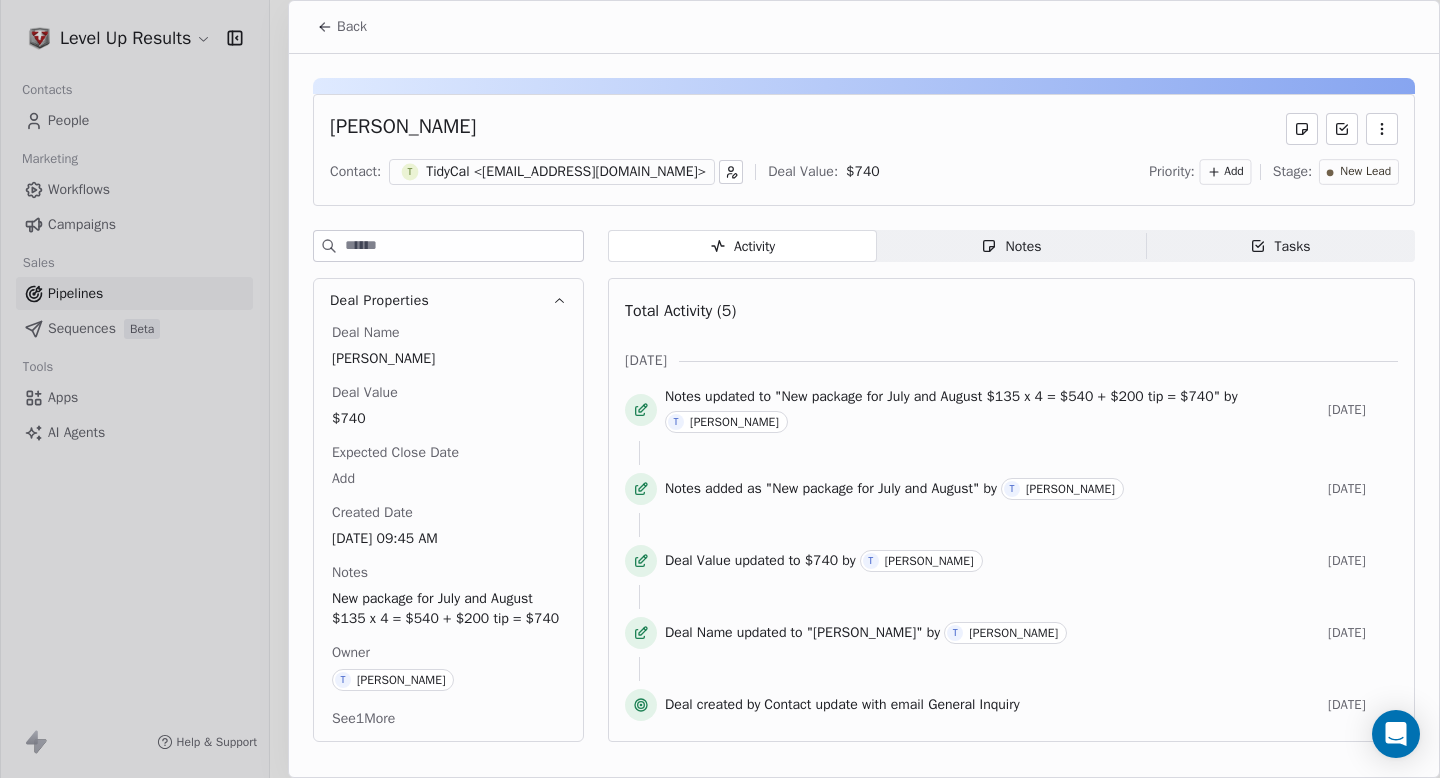 click on "New Lead" at bounding box center (1365, 172) 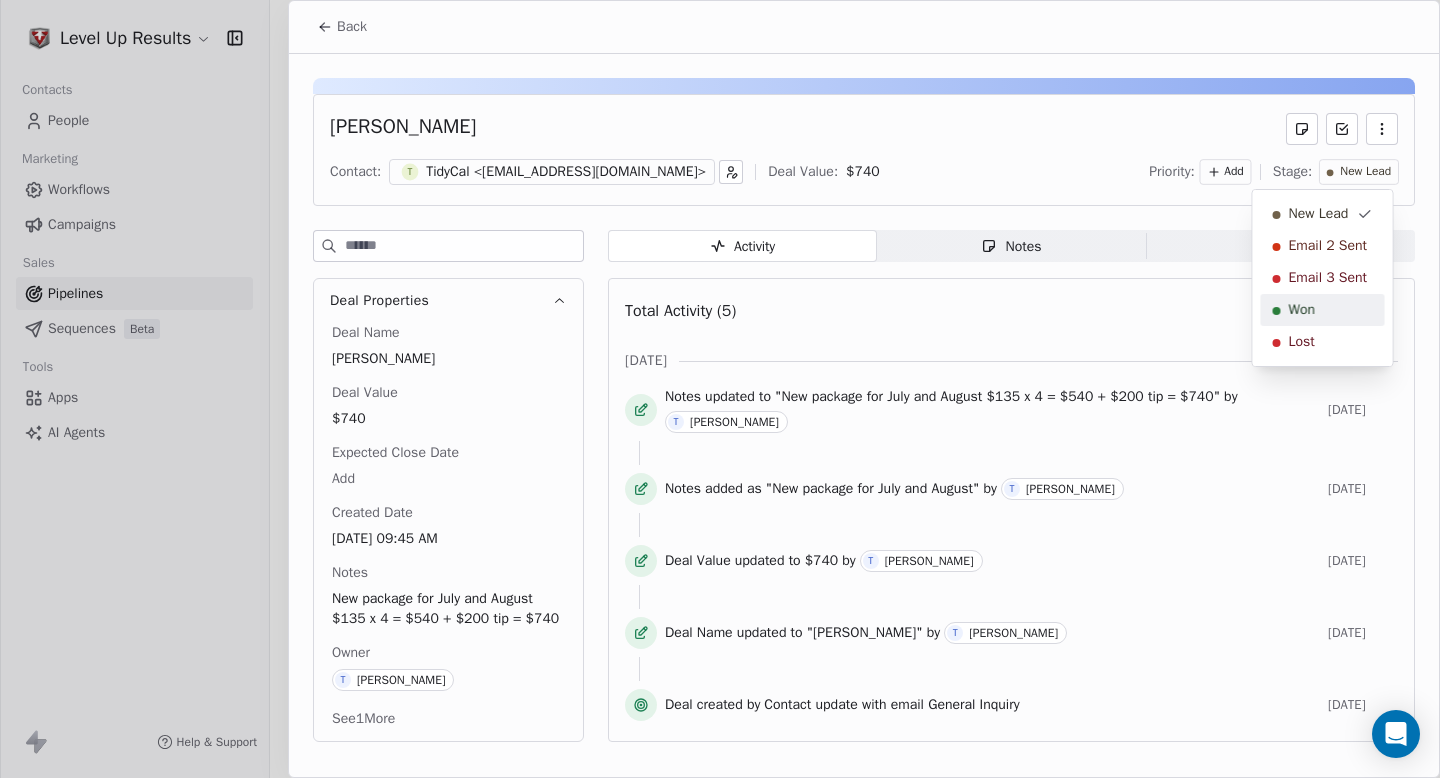 click on "Won" at bounding box center [1323, 310] 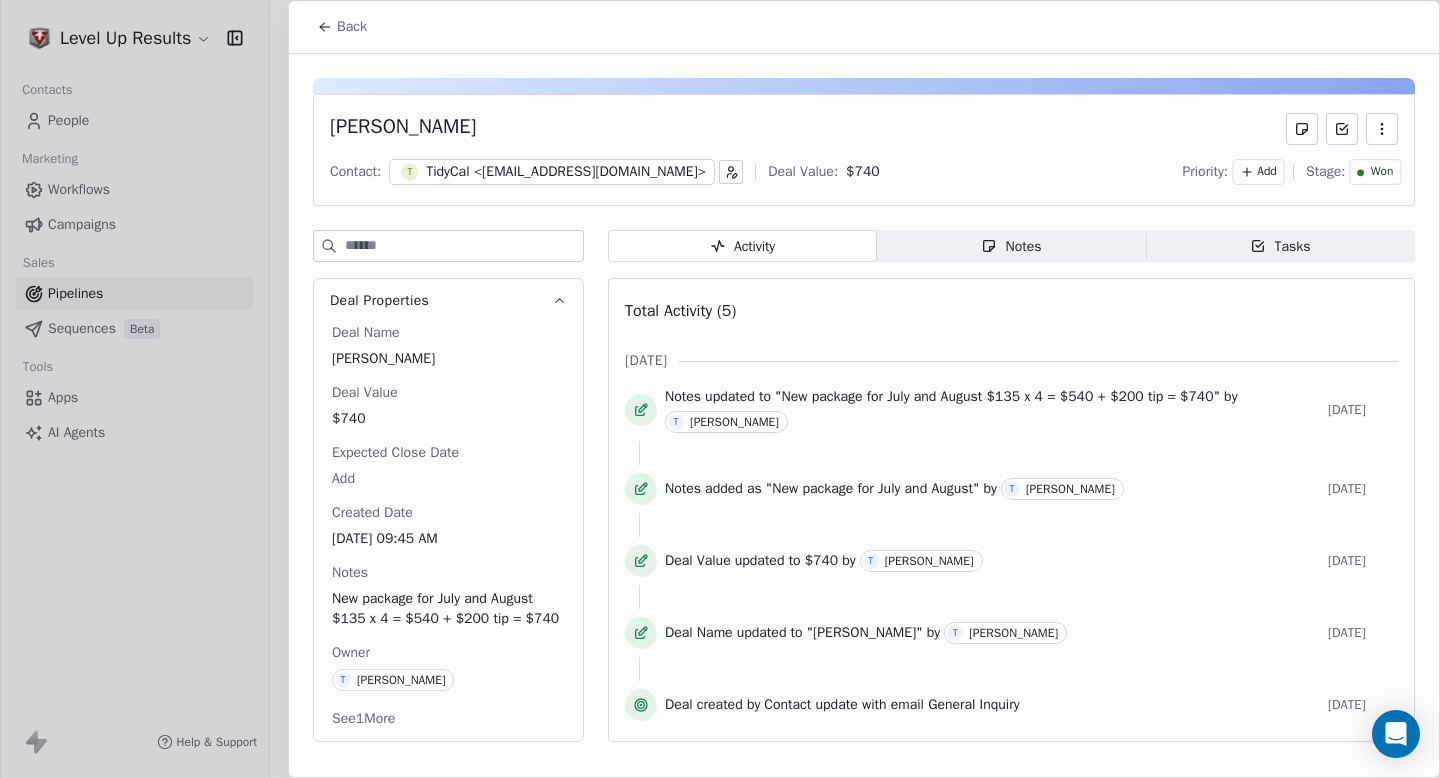 click on "Back" at bounding box center [352, 27] 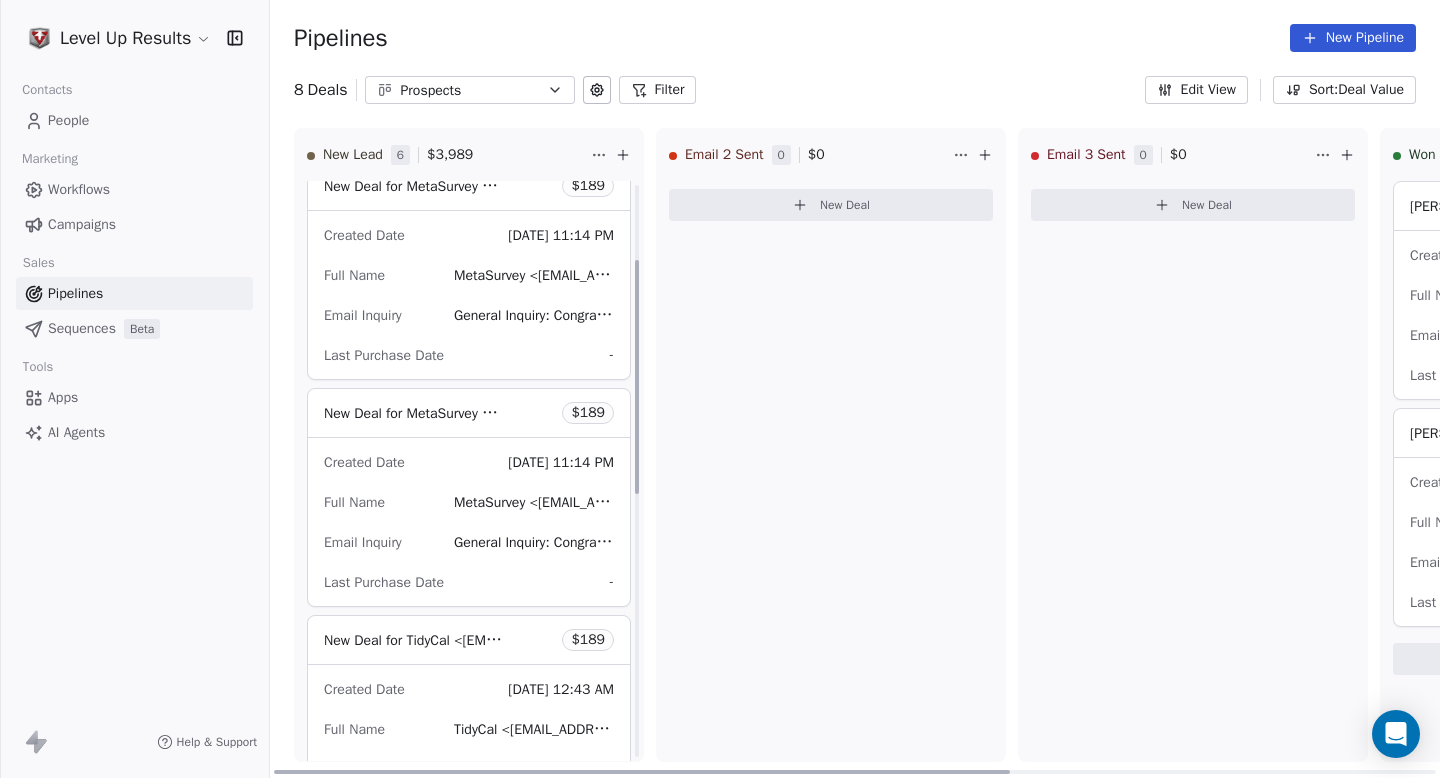 scroll, scrollTop: 0, scrollLeft: 0, axis: both 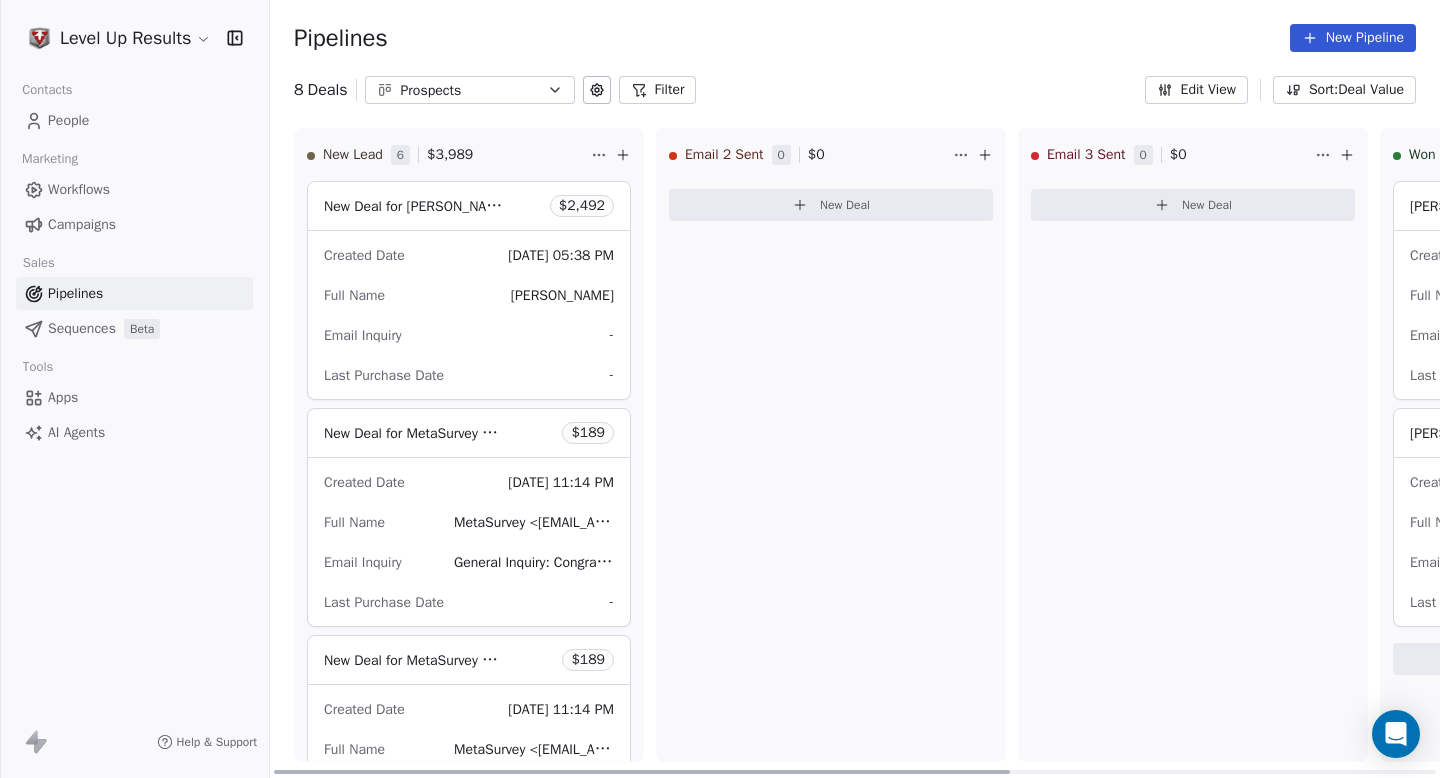 click on "New Deal for [PERSON_NAME]" at bounding box center (417, 206) 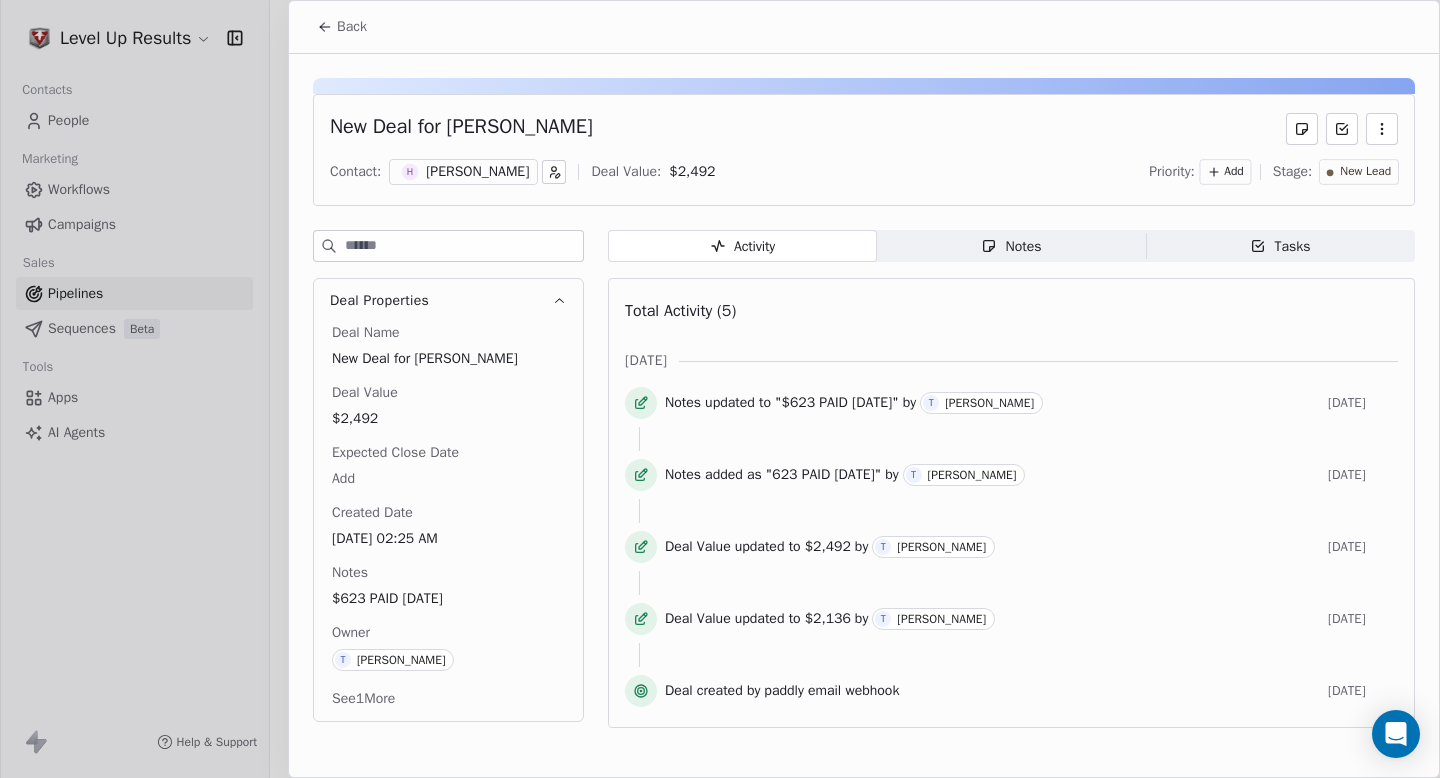 click on "Notes   Notes" at bounding box center [1011, 246] 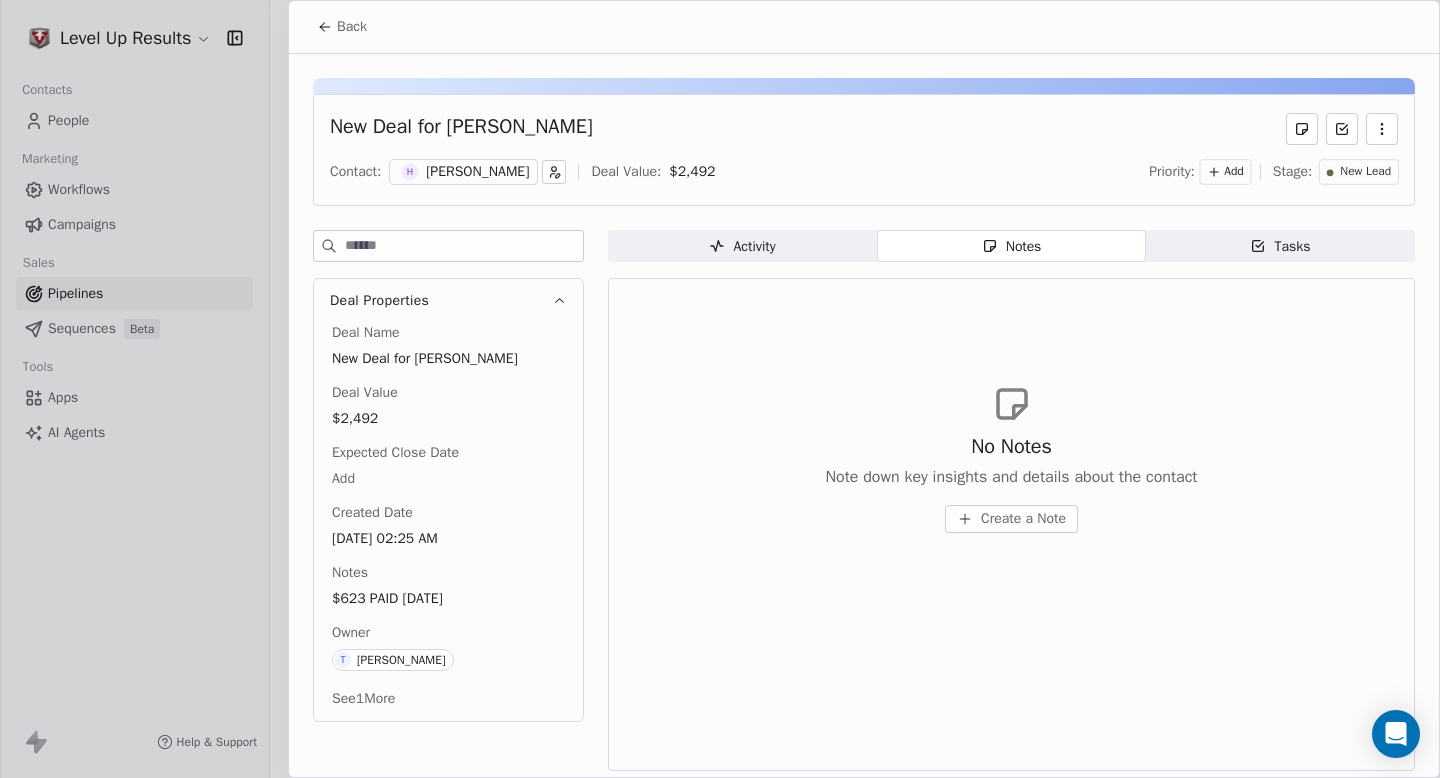 click on "[PERSON_NAME]" at bounding box center (477, 172) 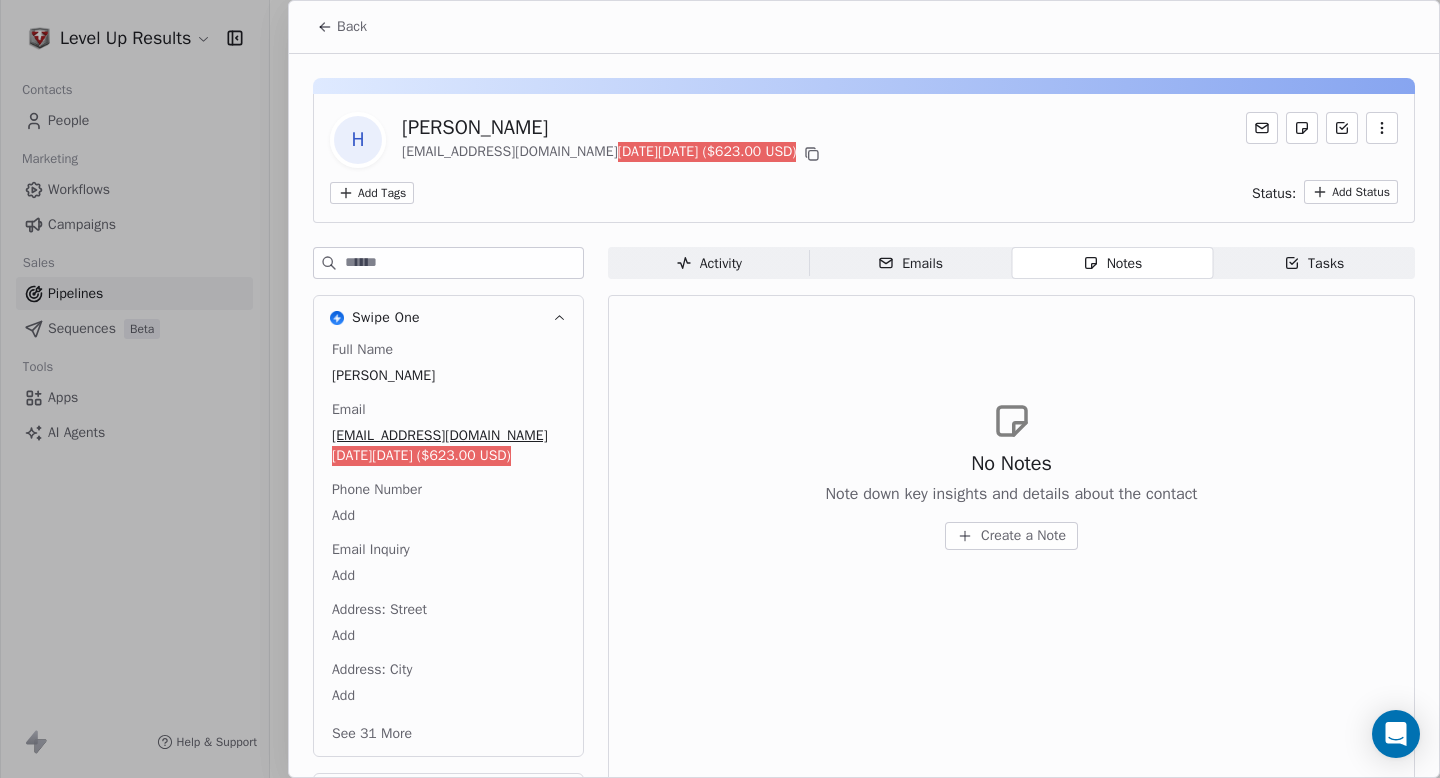 click on "[DATE] ($623.00 USD)" at bounding box center [441, 455] 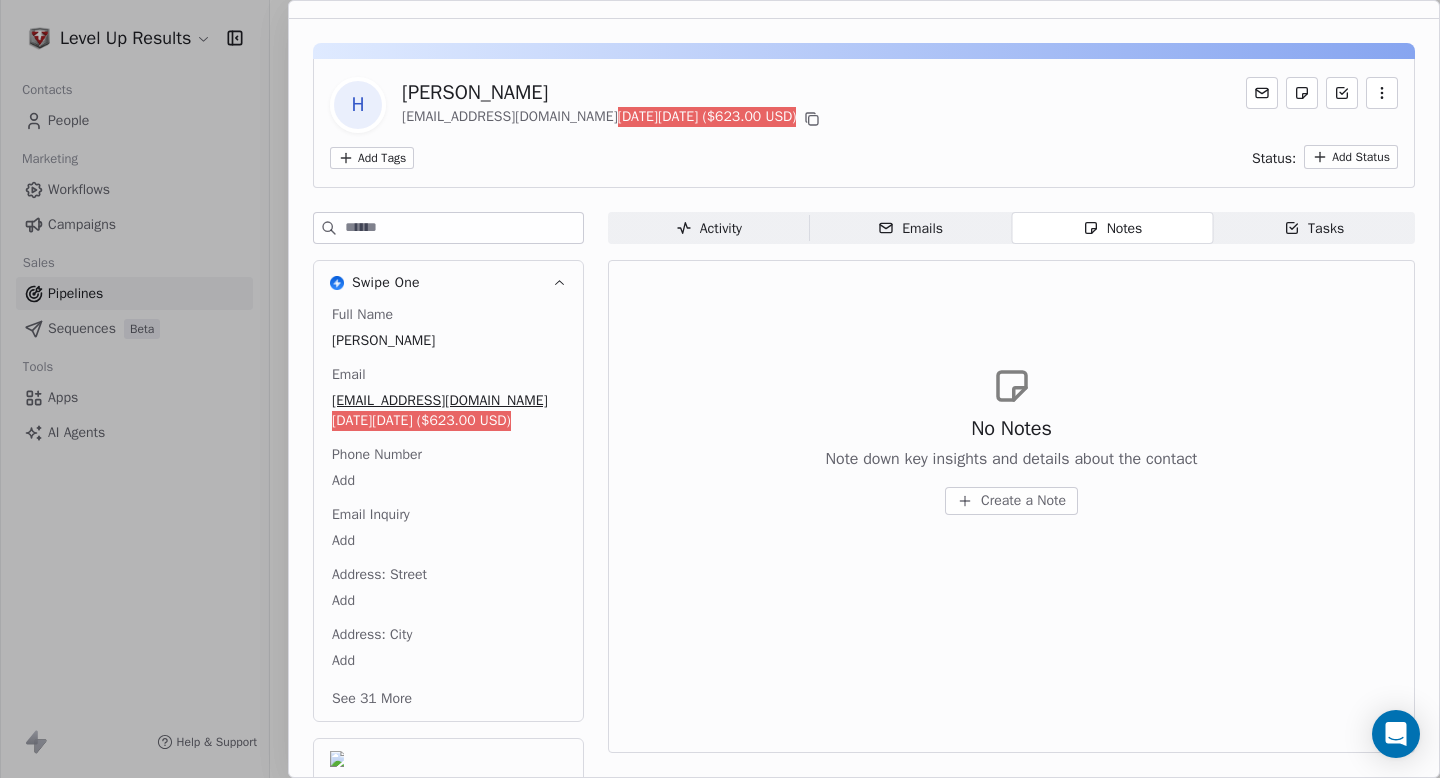 click on "×" at bounding box center (720, 789) 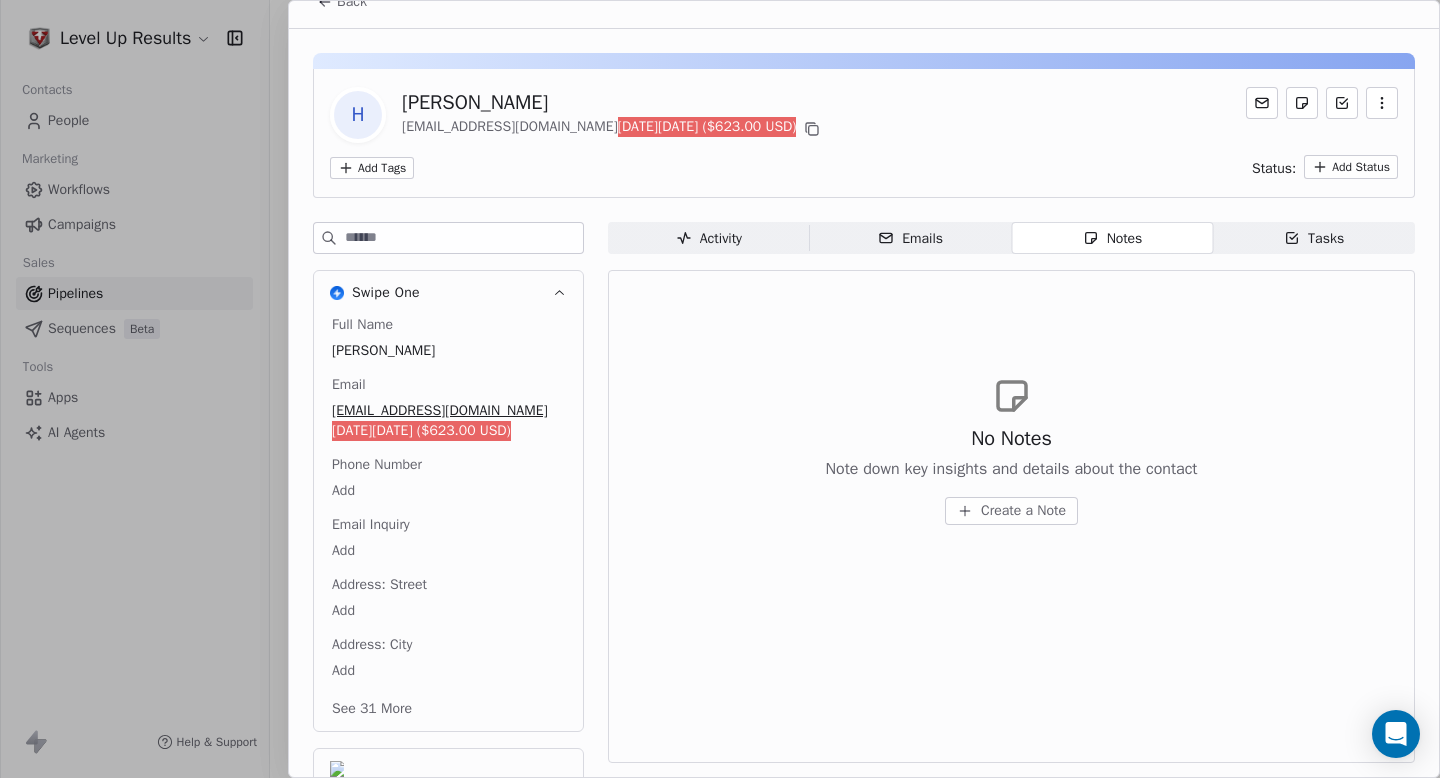 scroll, scrollTop: 35, scrollLeft: 0, axis: vertical 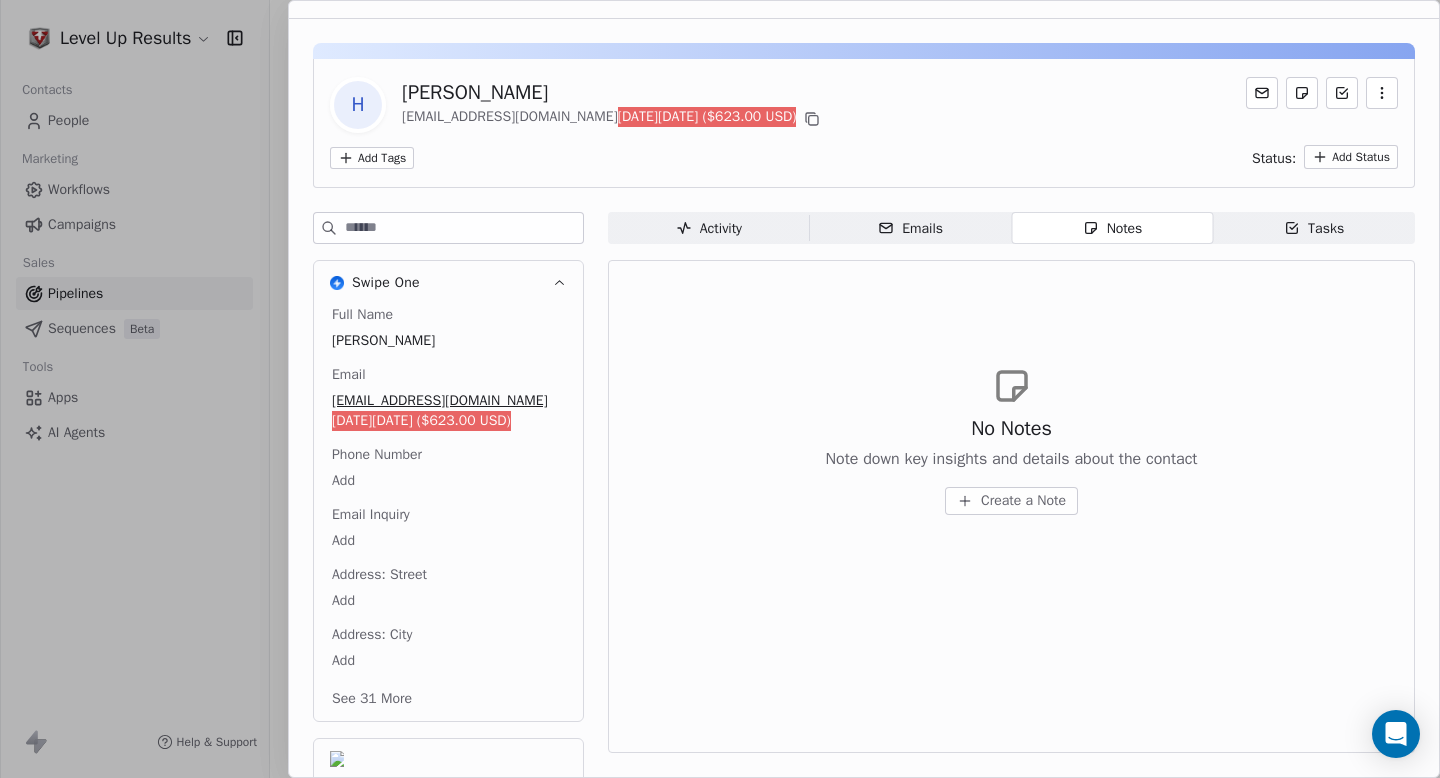 click on "Activity Activity" at bounding box center [709, 228] 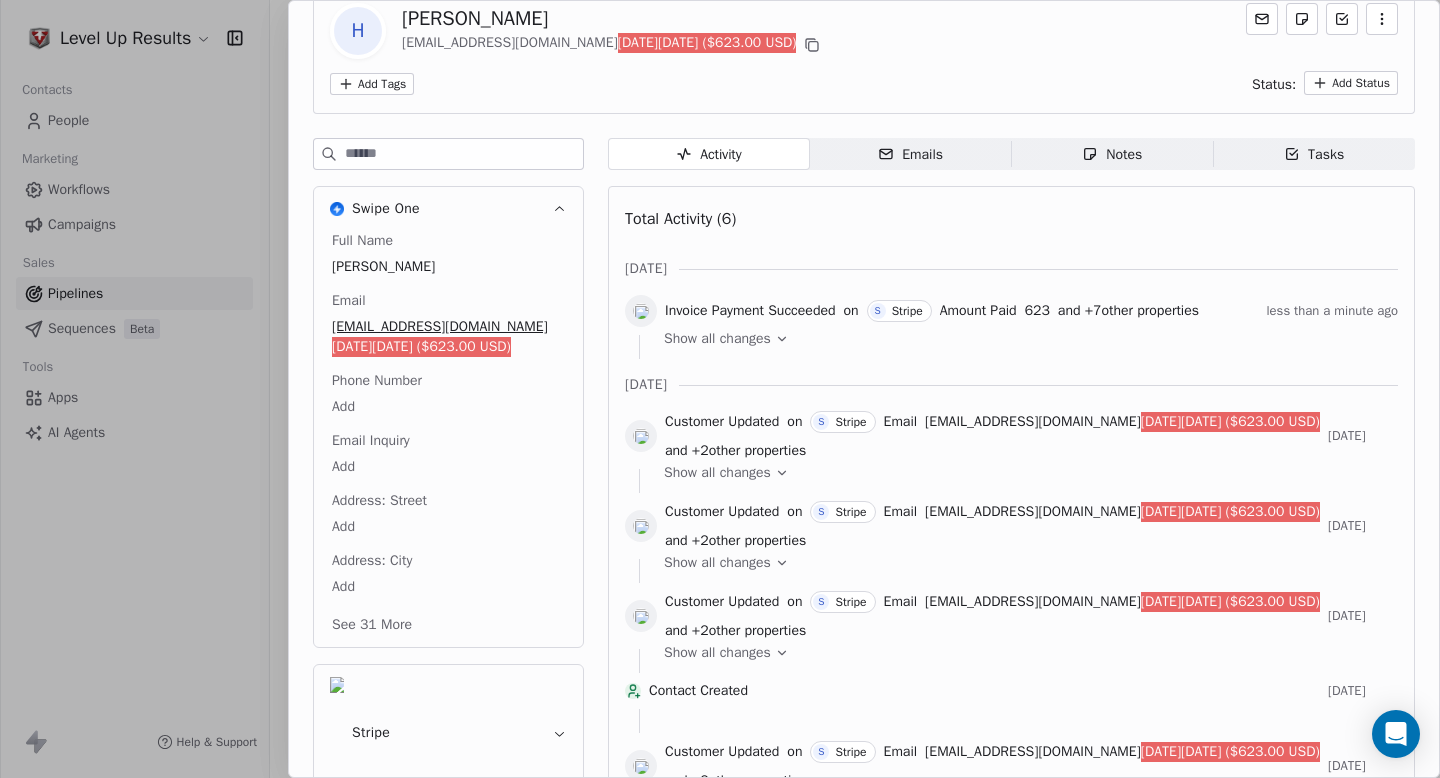 scroll, scrollTop: 120, scrollLeft: 0, axis: vertical 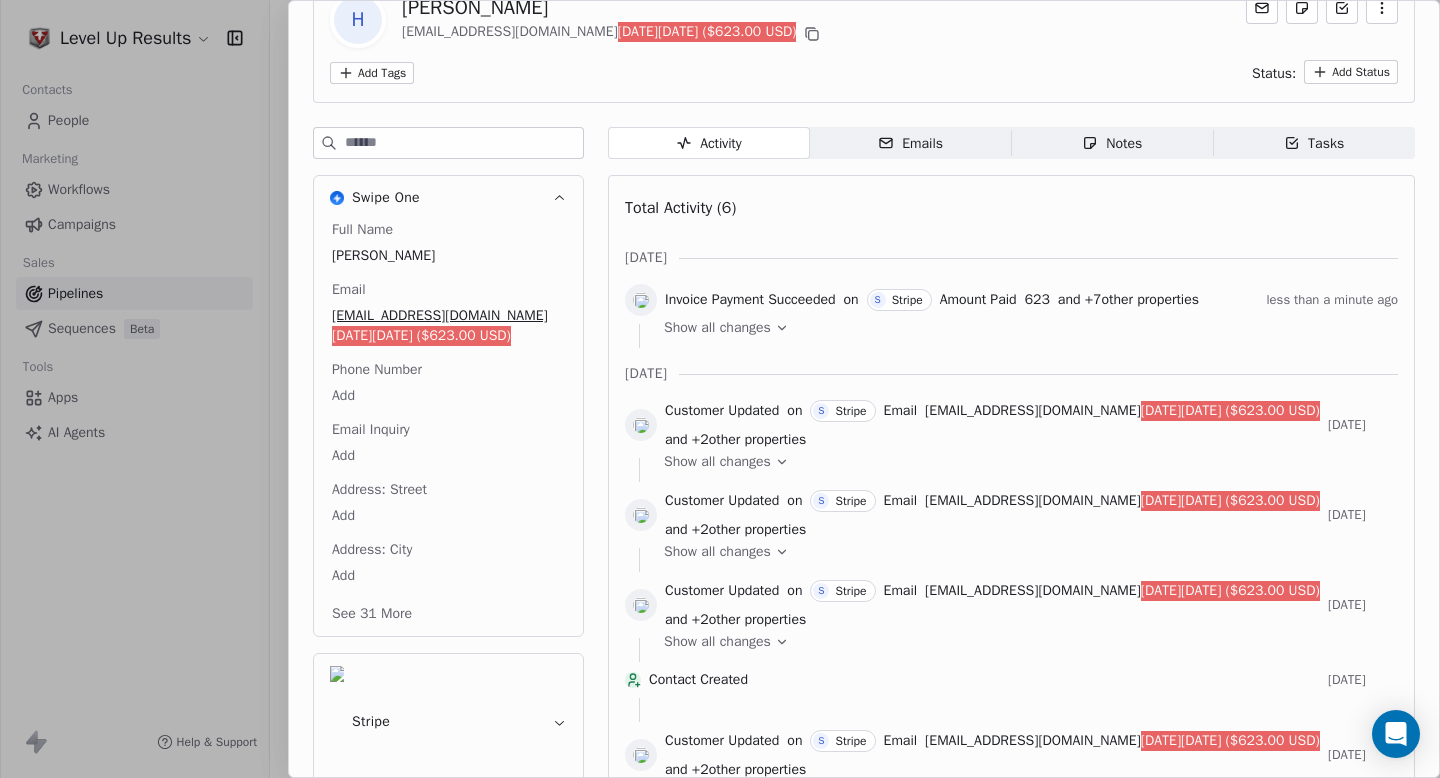 click at bounding box center [720, 389] 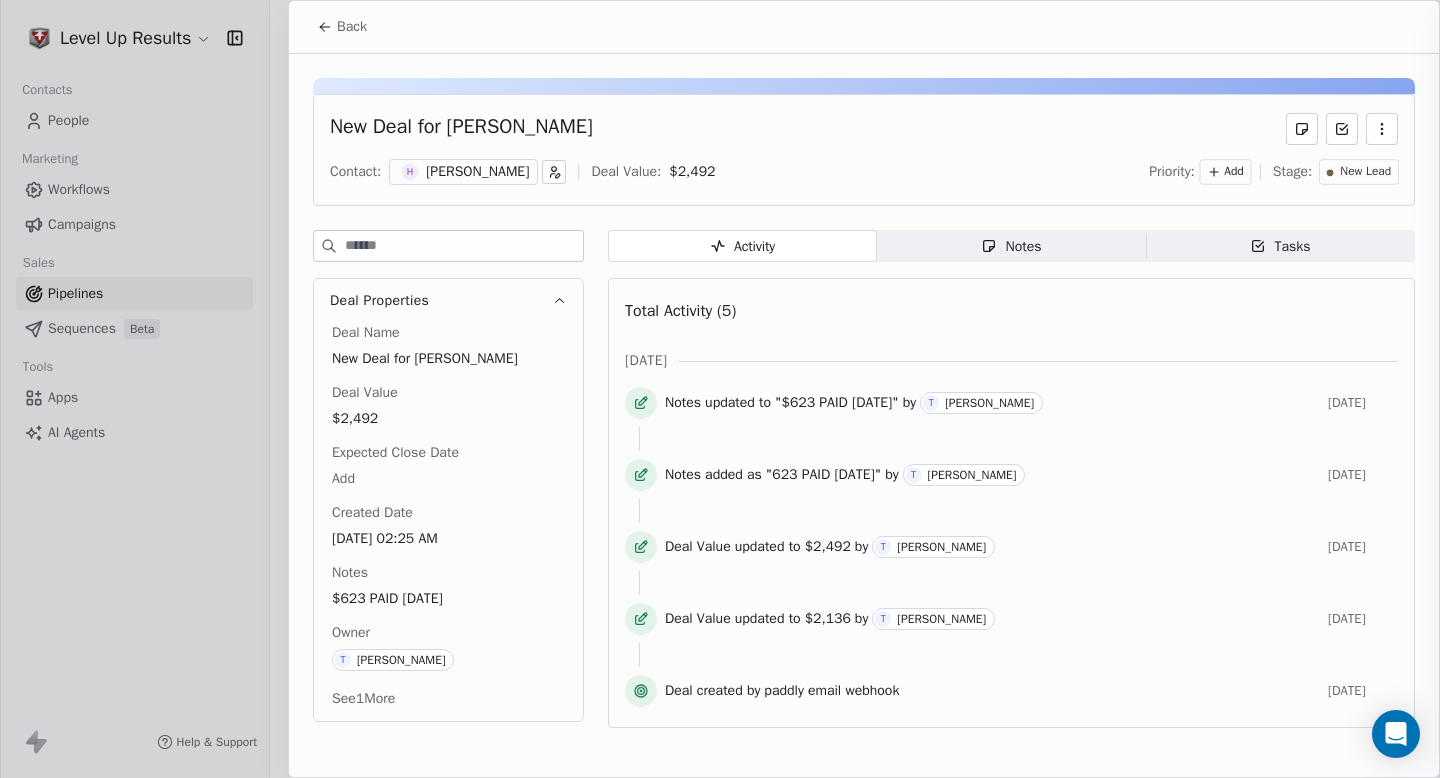 click at bounding box center (720, 389) 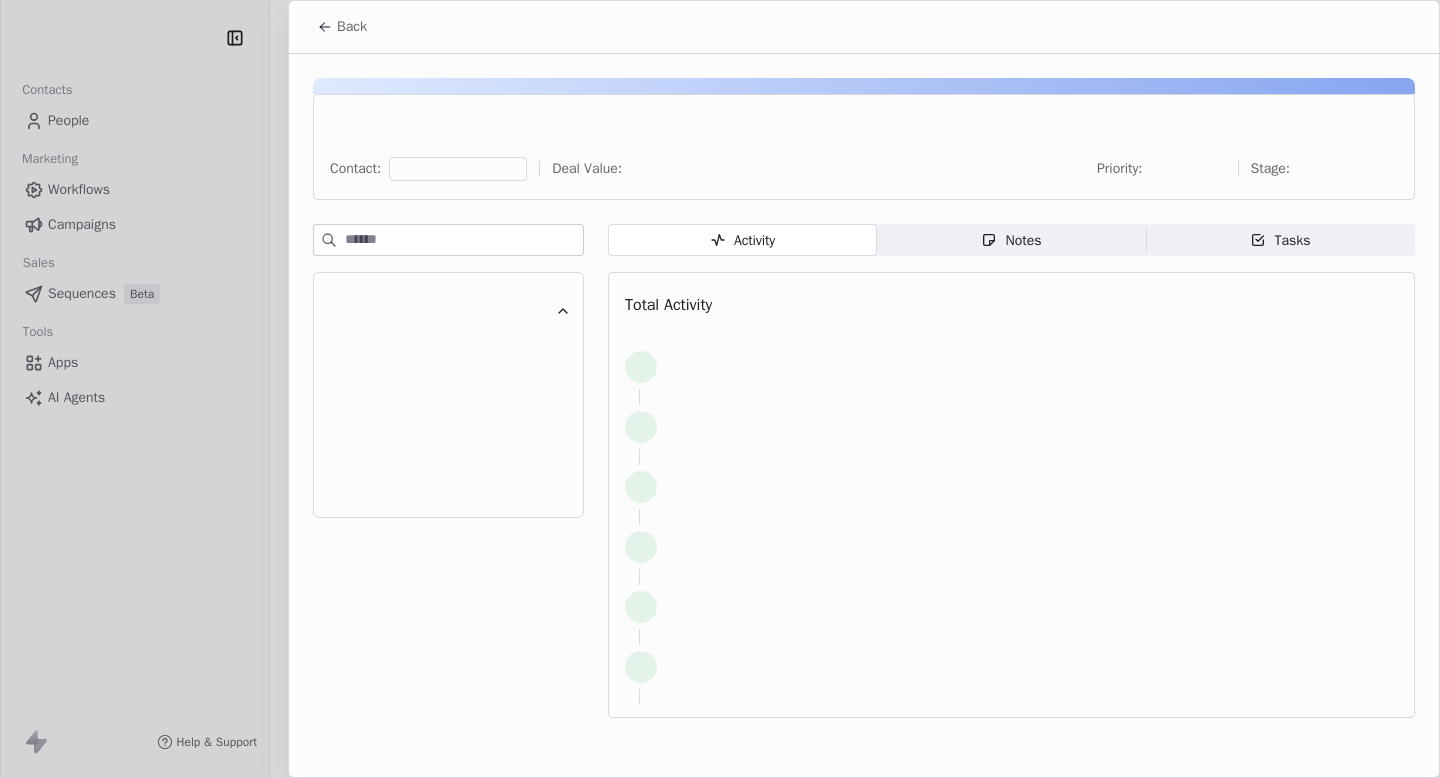 scroll, scrollTop: 0, scrollLeft: 0, axis: both 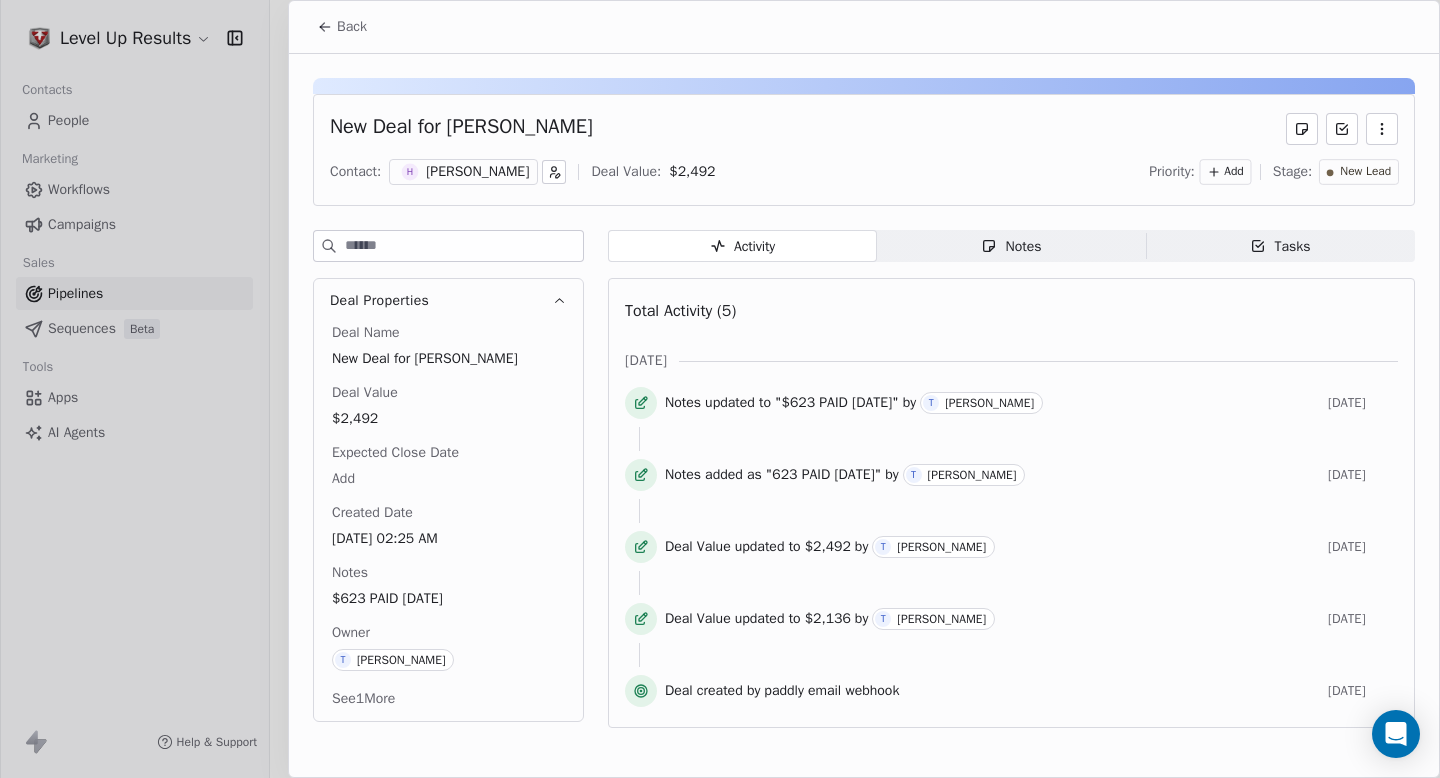 click on "Notes   Notes" at bounding box center (1011, 246) 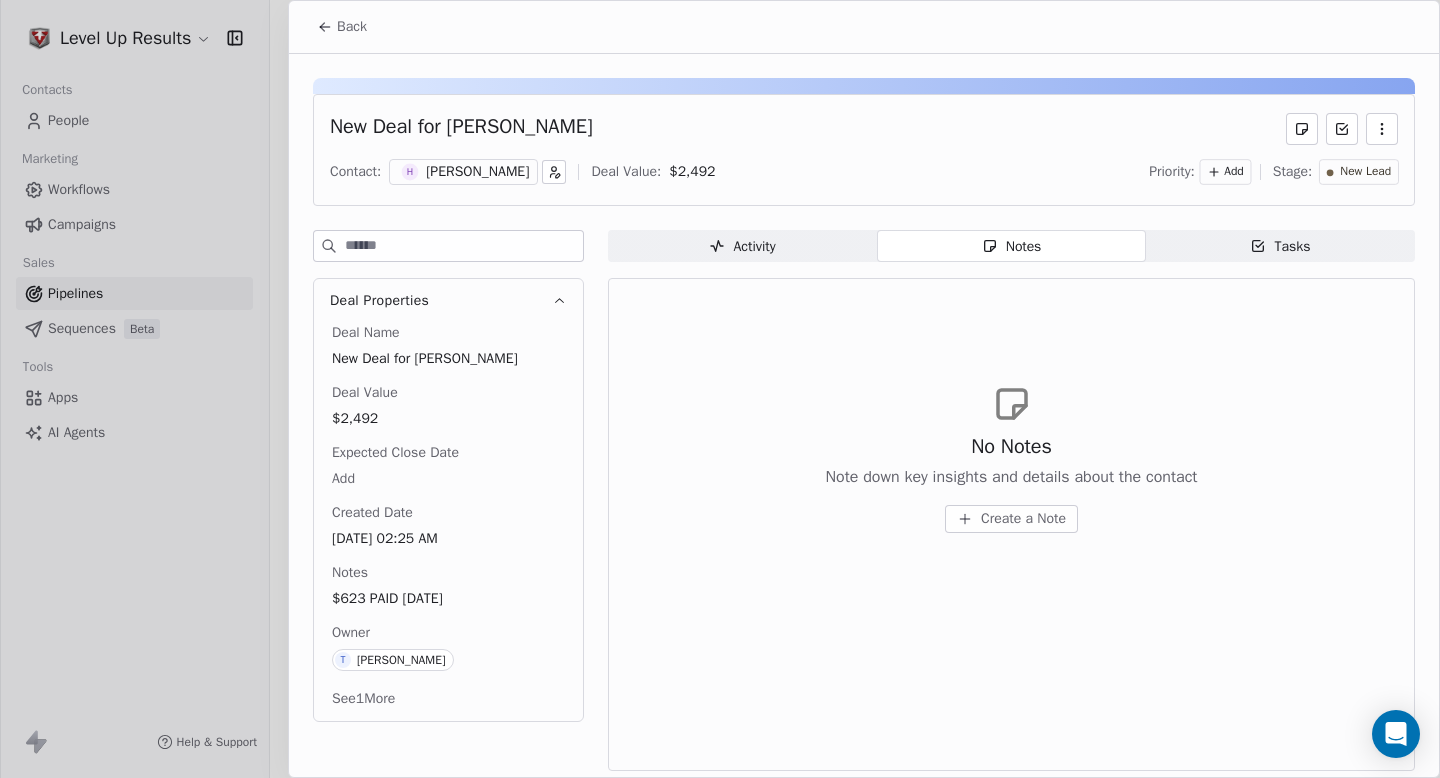click on "Create a Note" at bounding box center (1023, 519) 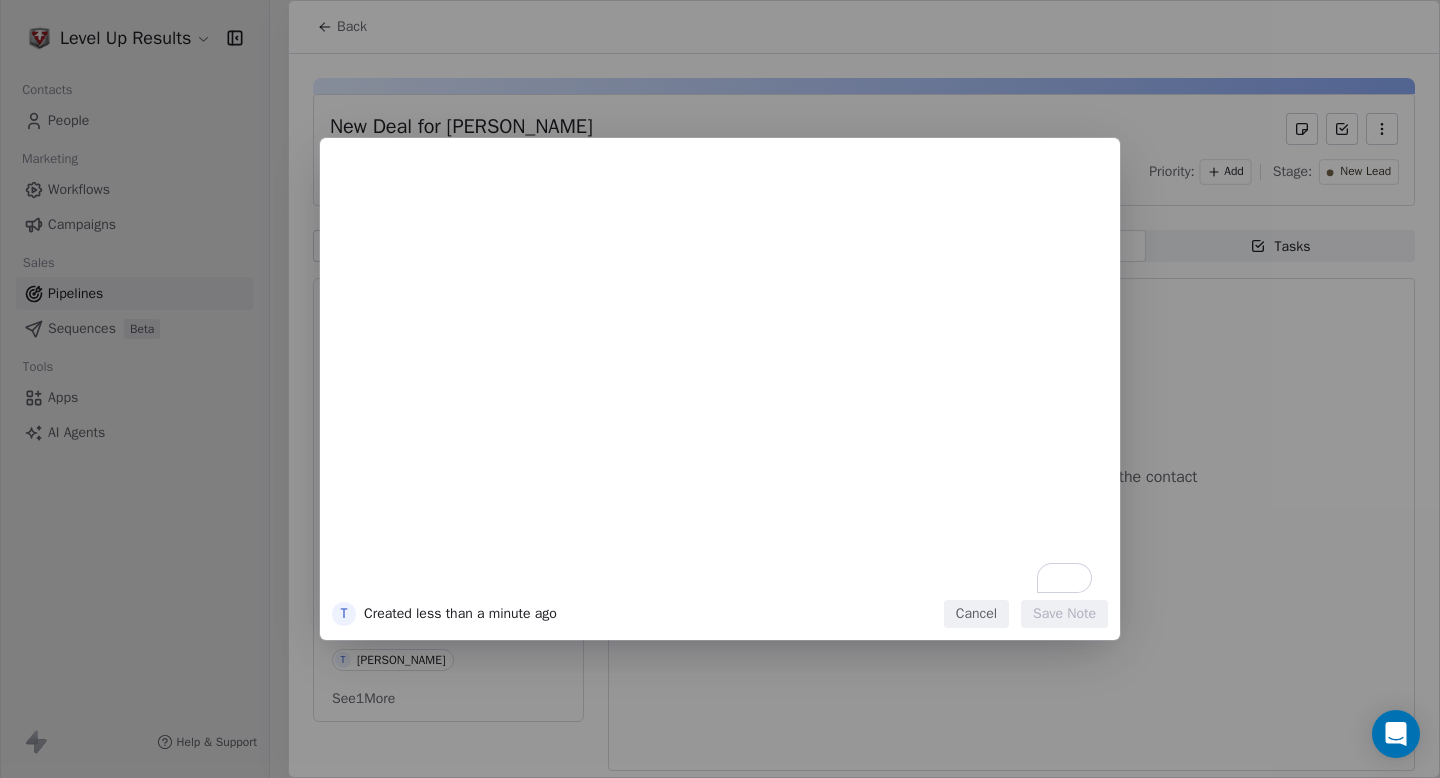type 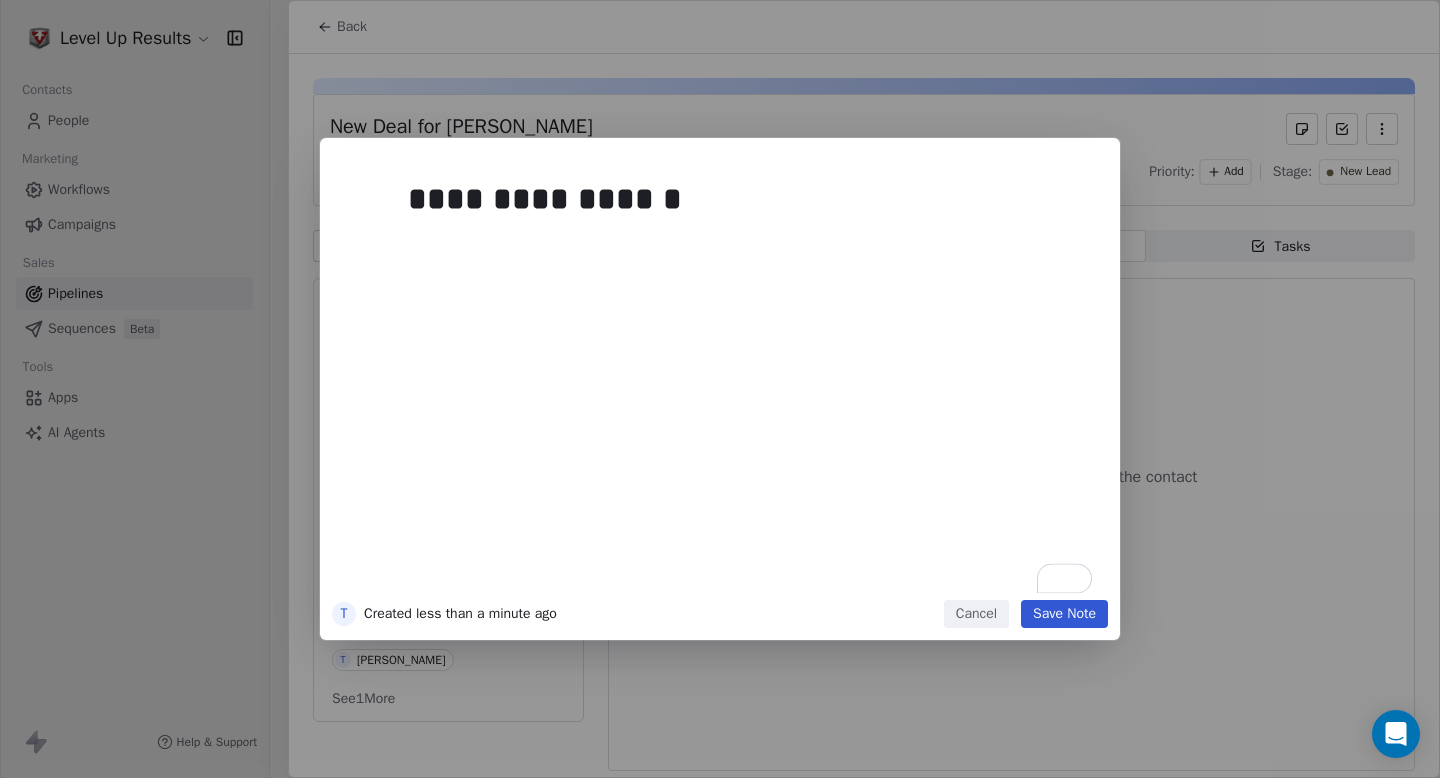 click on "Save Note" at bounding box center [1064, 614] 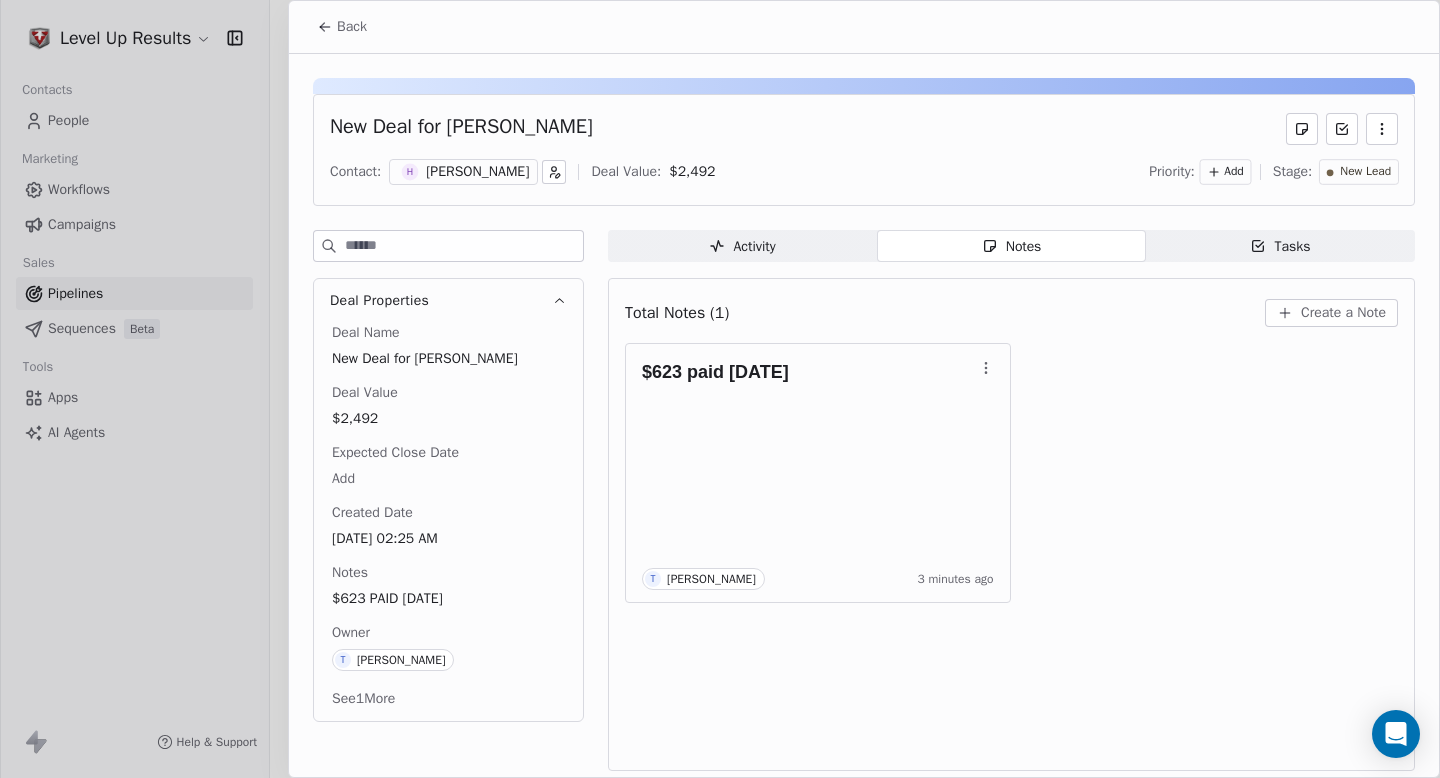 click at bounding box center (720, 389) 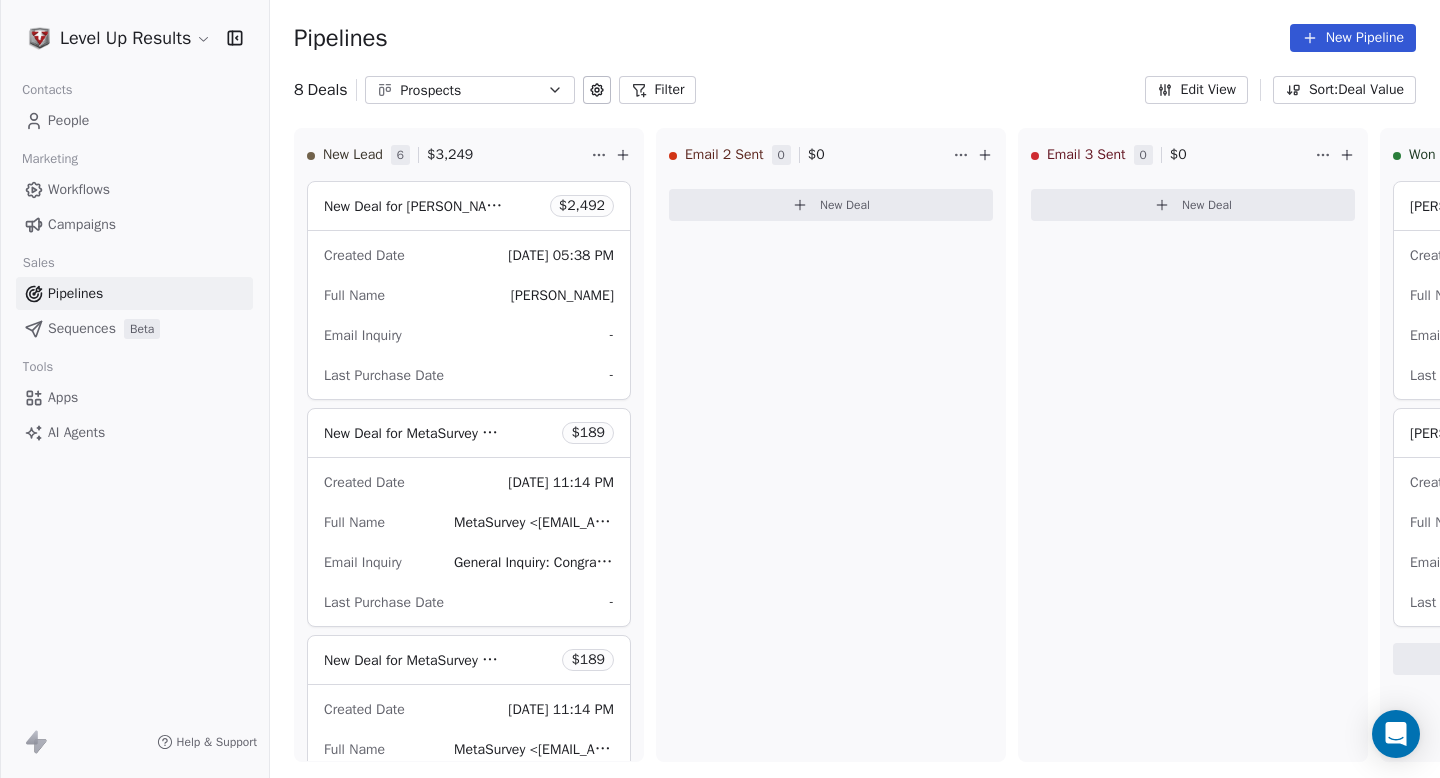 click on "Sequences" at bounding box center (82, 328) 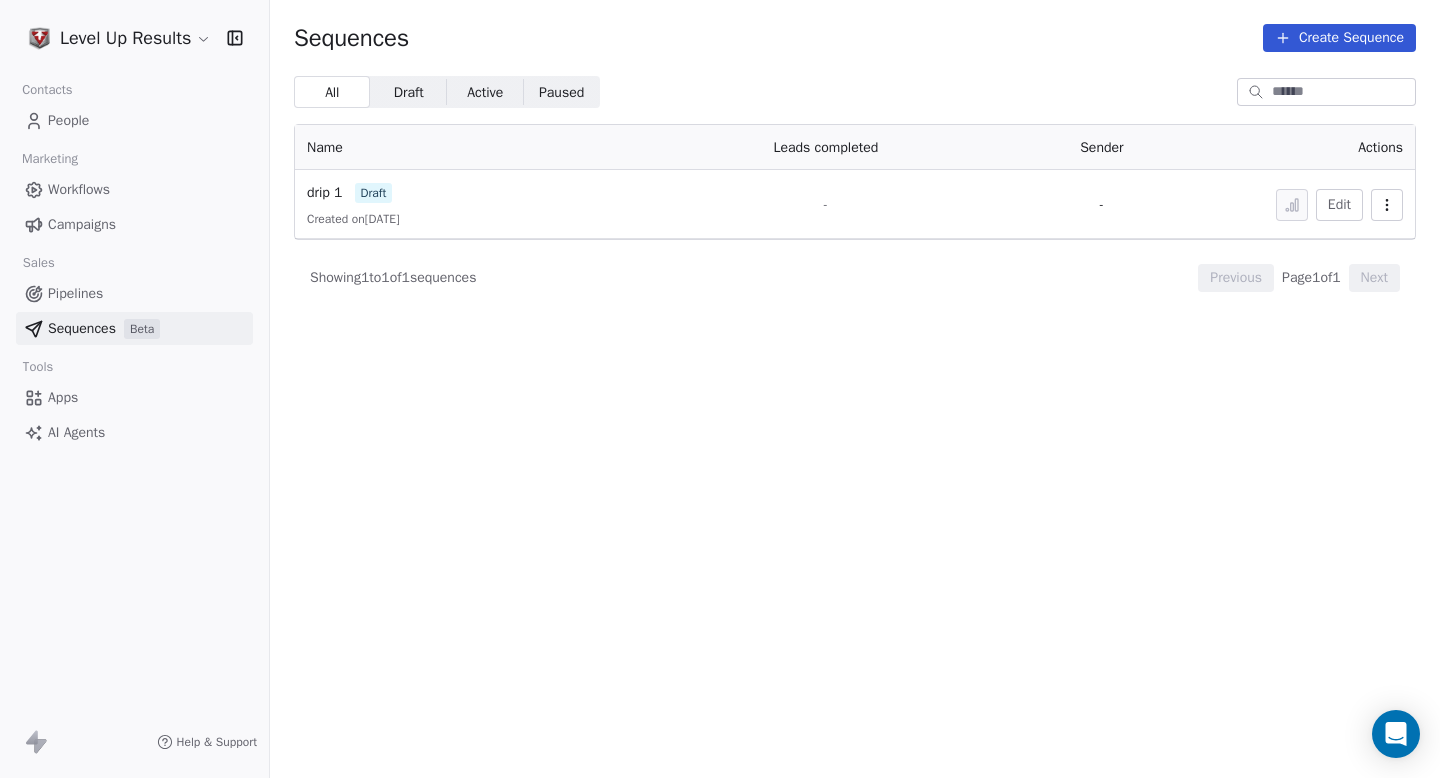 click on "Workflows" at bounding box center (79, 189) 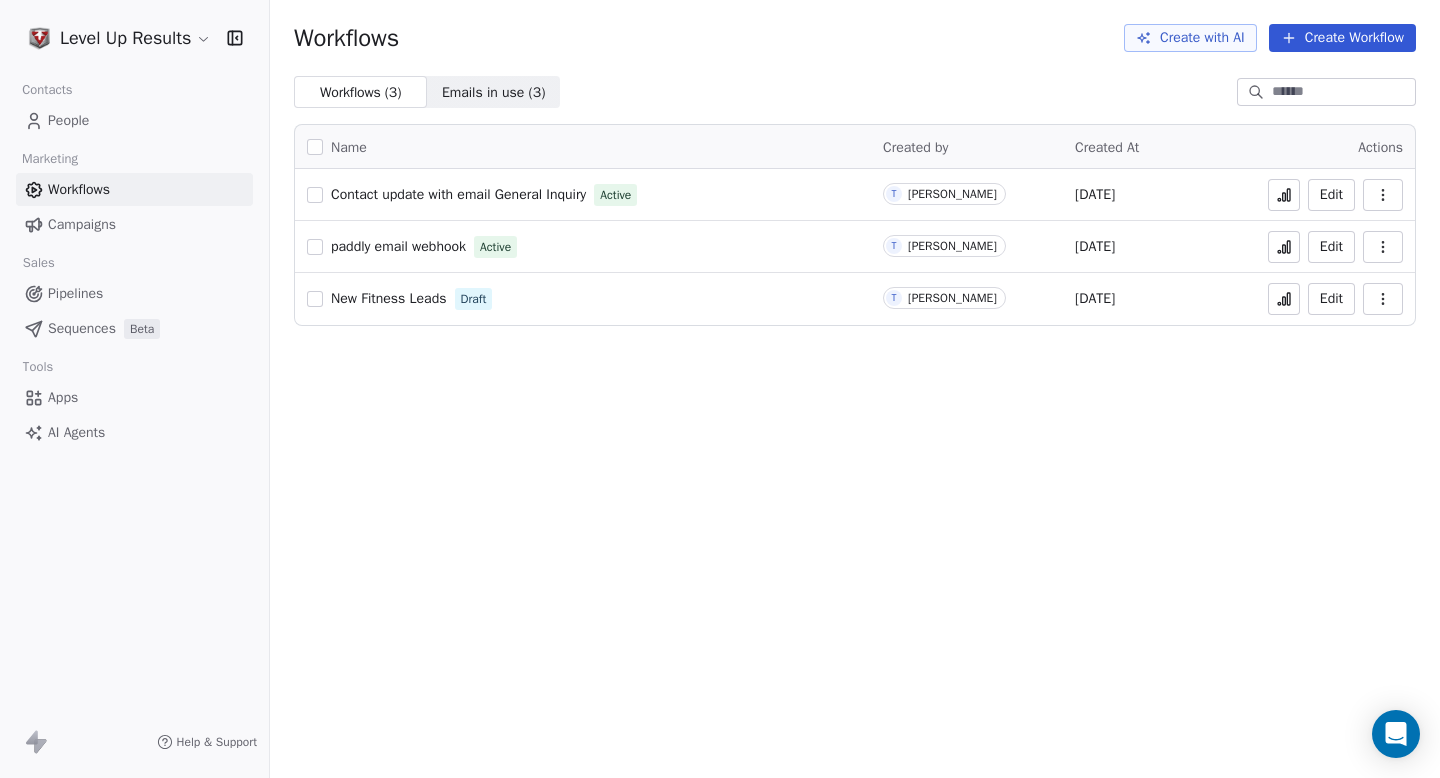 click on "Campaigns" at bounding box center (82, 224) 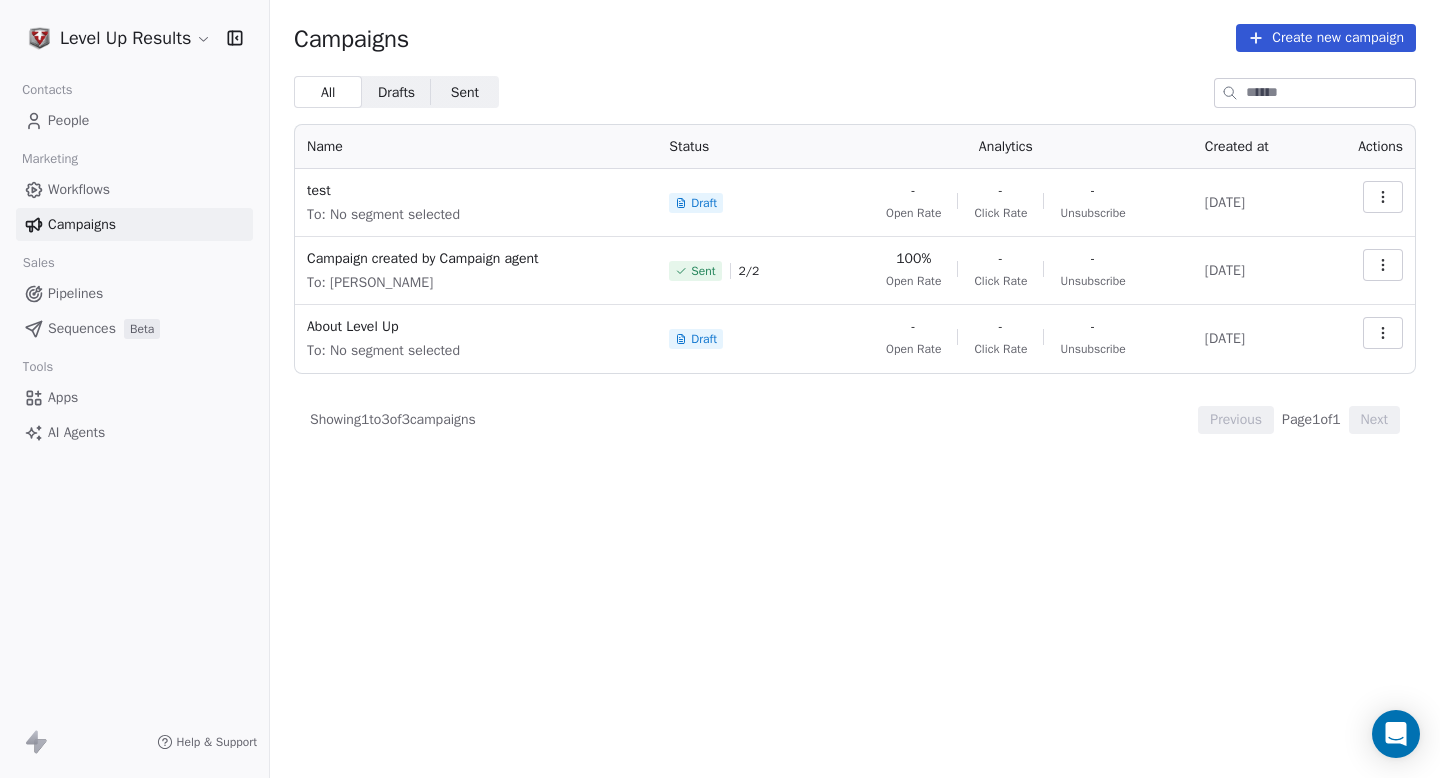 click on "Workflows" at bounding box center (79, 189) 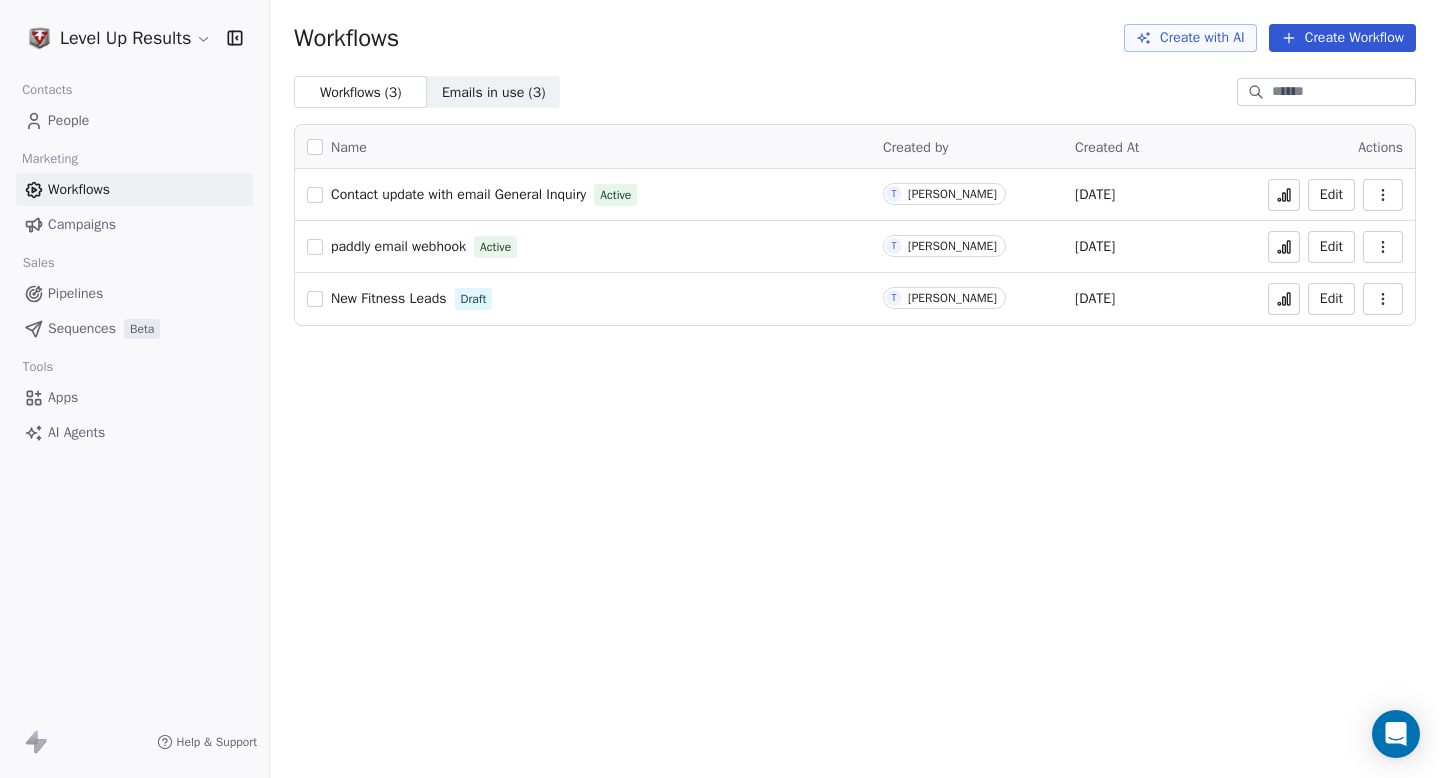 click on "People" at bounding box center (68, 120) 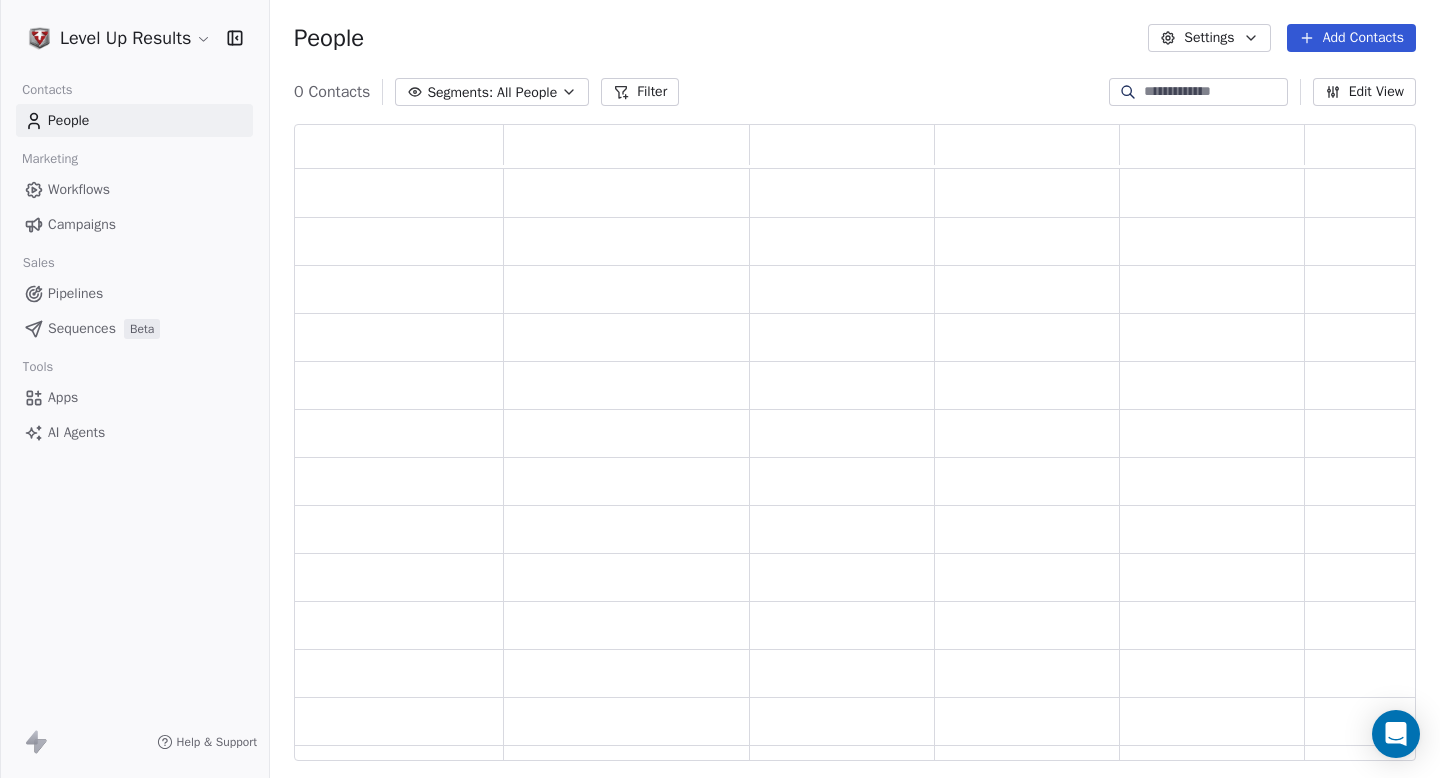 scroll, scrollTop: 1, scrollLeft: 1, axis: both 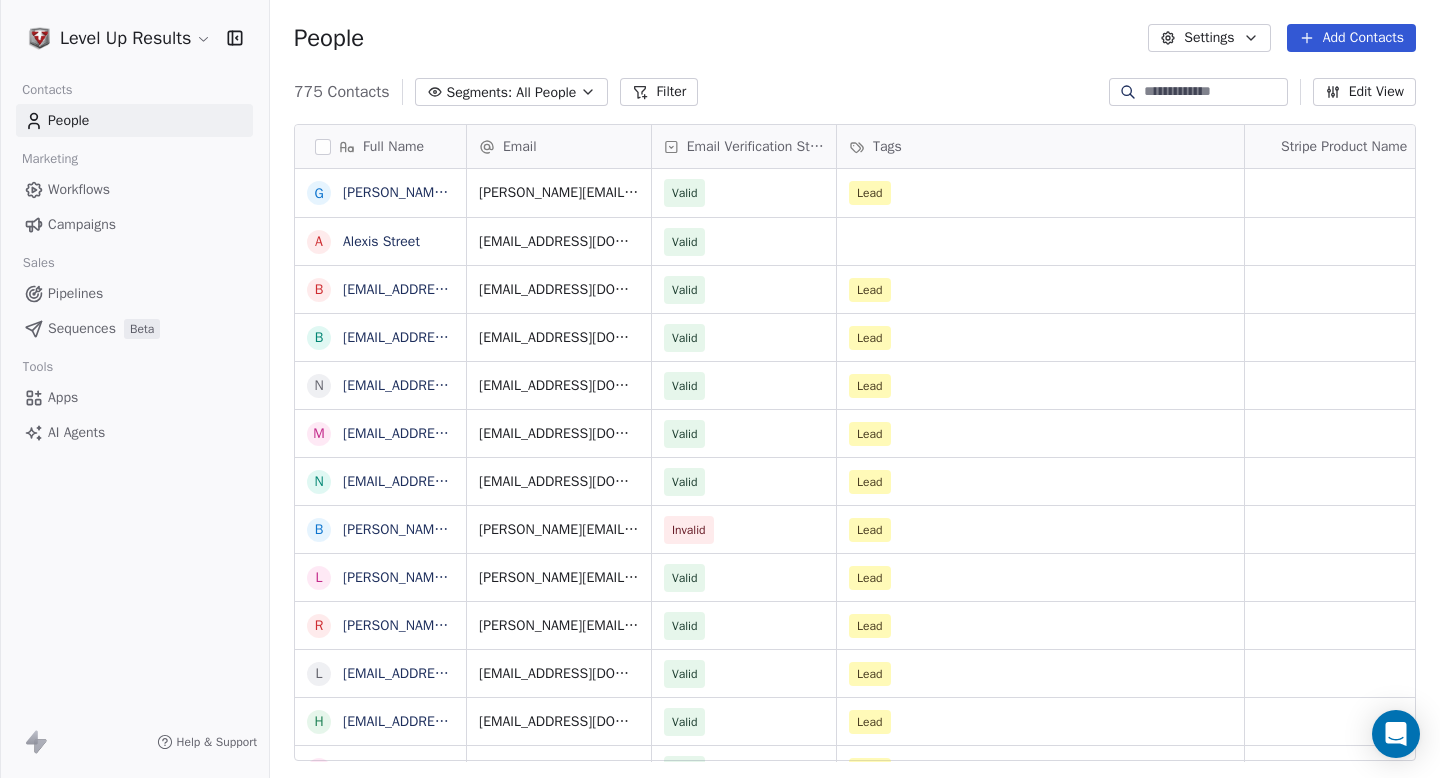 click on "Workflows" at bounding box center [79, 189] 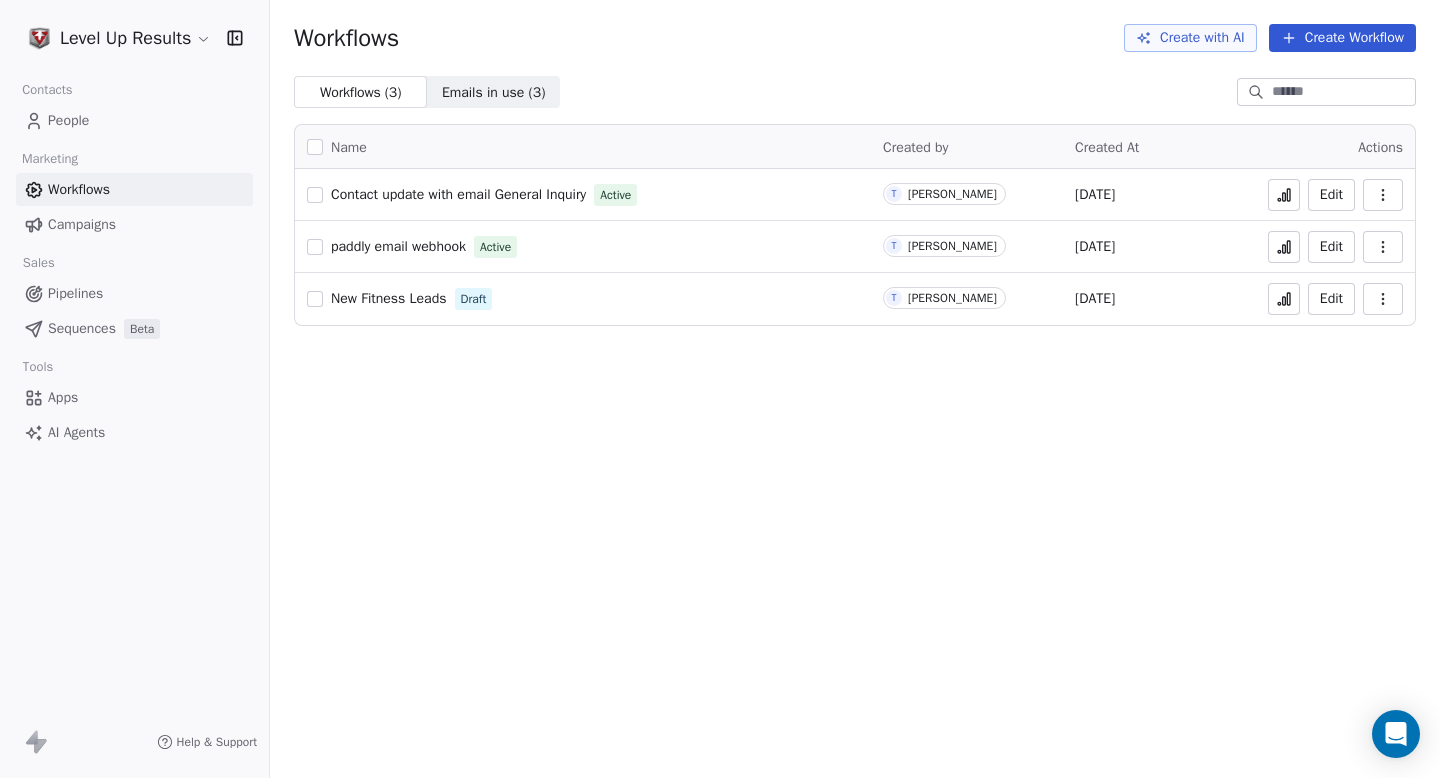 click on "New Fitness Leads" at bounding box center [389, 298] 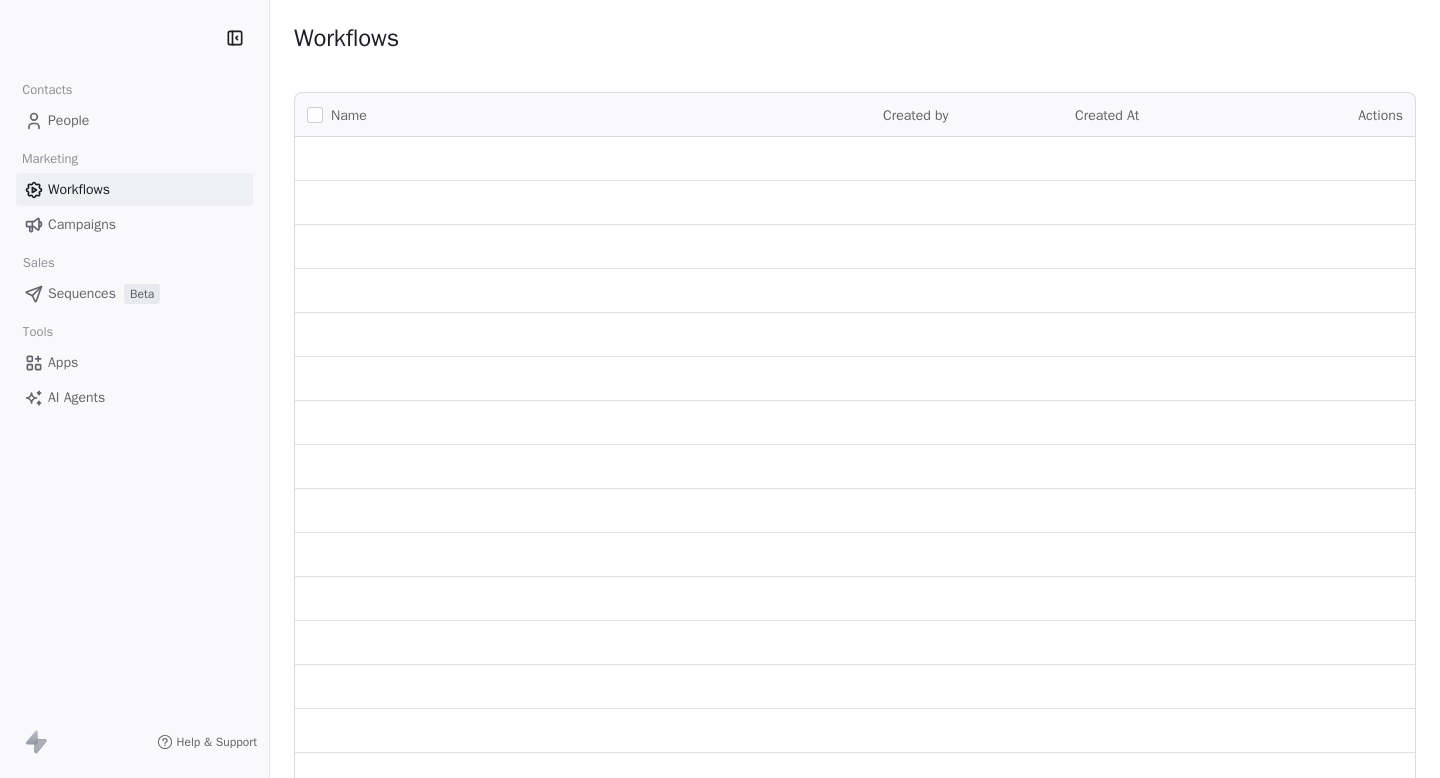scroll, scrollTop: 0, scrollLeft: 0, axis: both 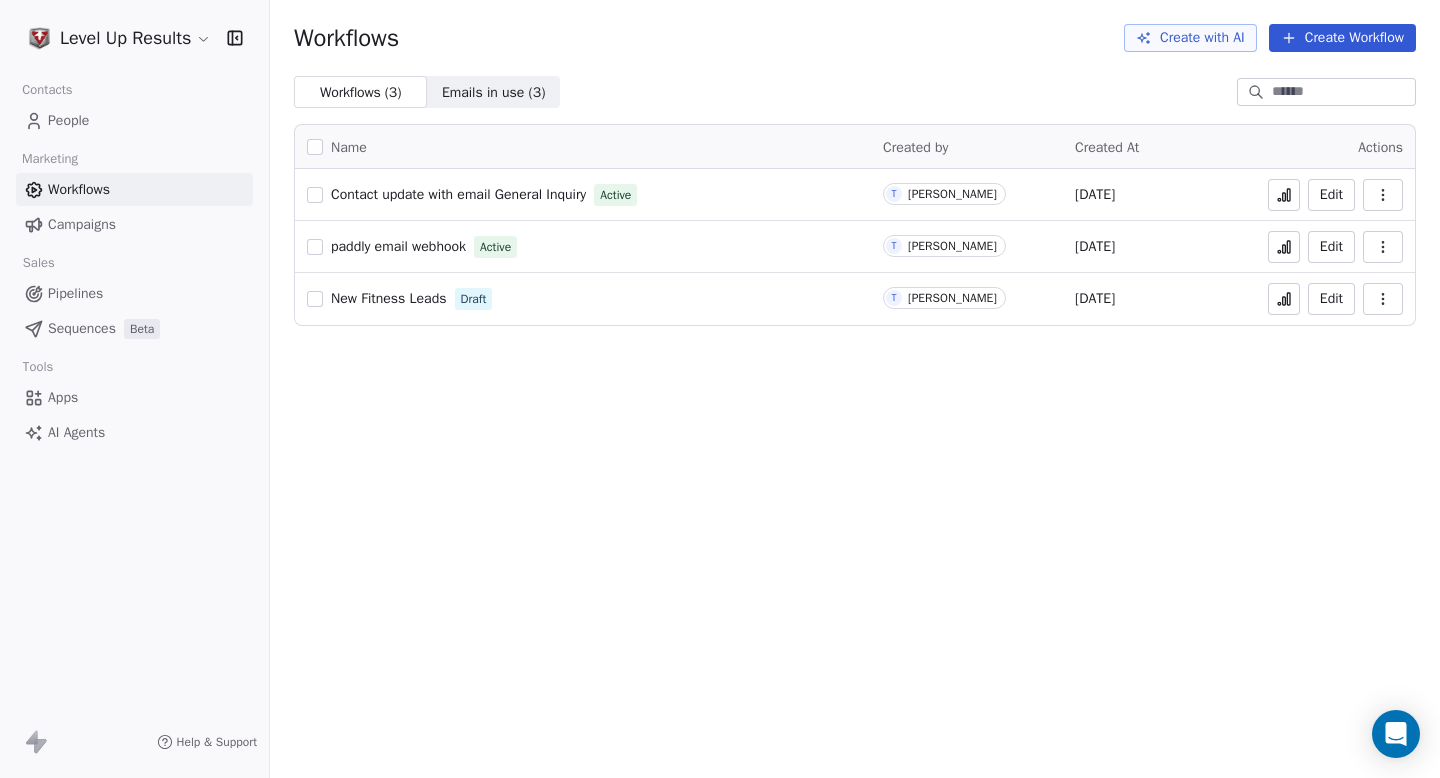 click on "Create Workflow" at bounding box center (1342, 38) 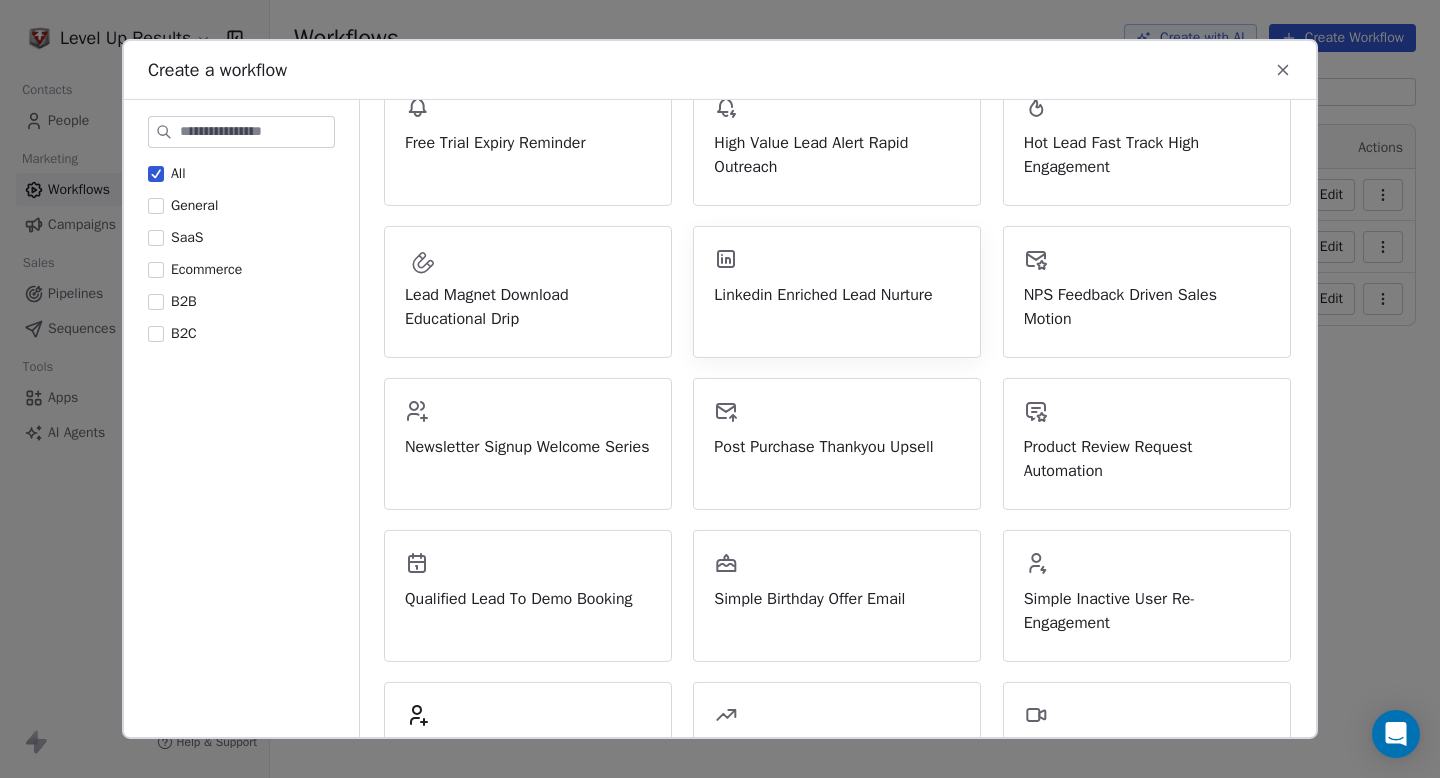 scroll, scrollTop: 429, scrollLeft: 0, axis: vertical 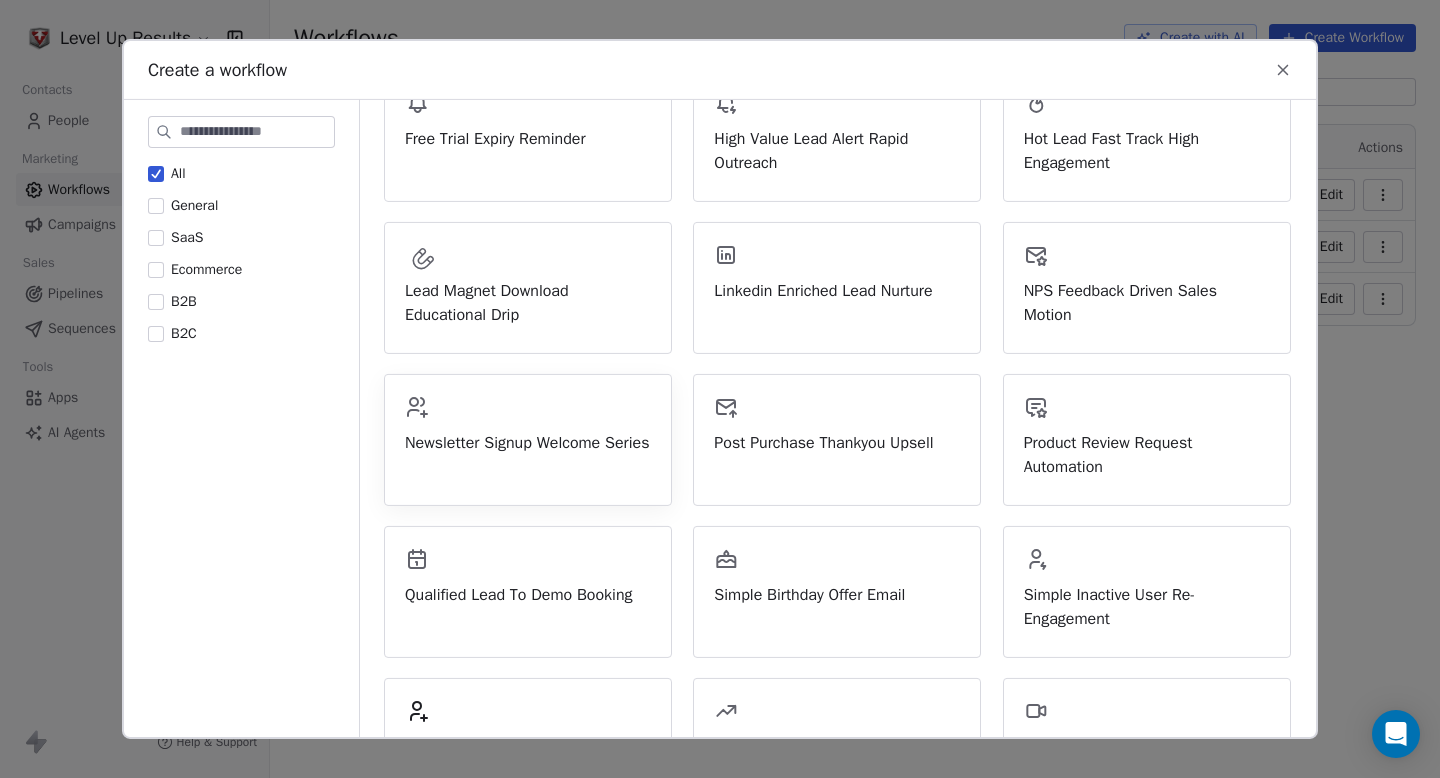 click on "Newsletter Signup Welcome Series" at bounding box center (528, 443) 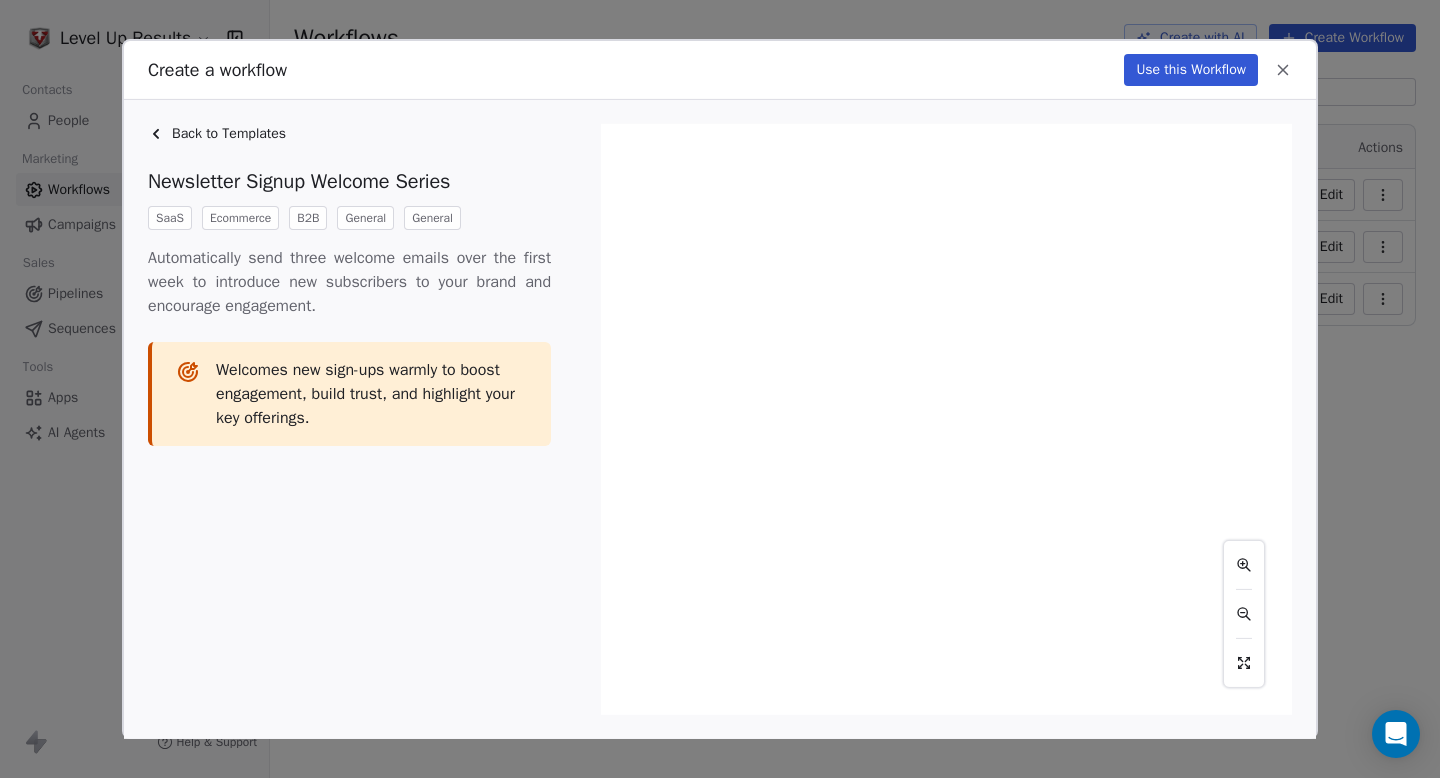 click on "Use this Workflow" at bounding box center [1191, 70] 